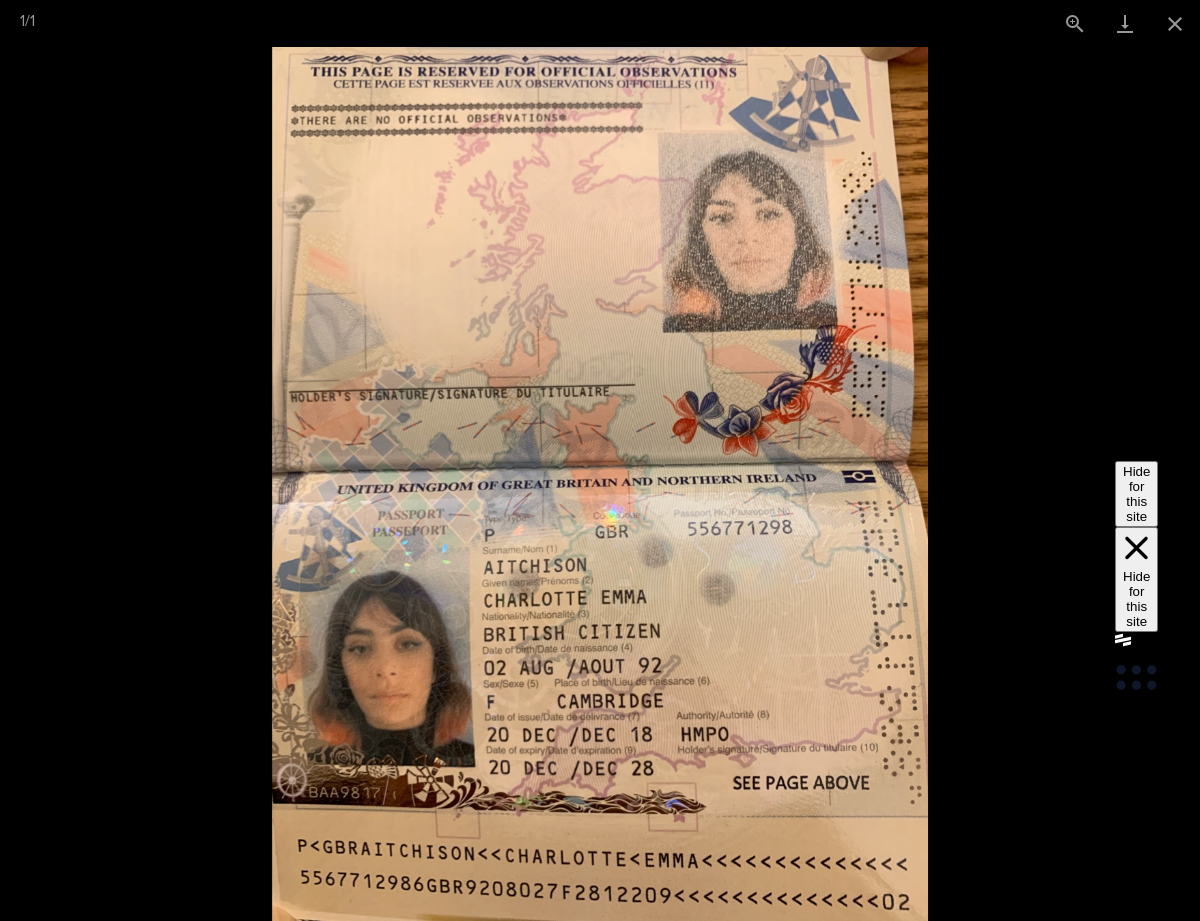 scroll, scrollTop: 0, scrollLeft: 0, axis: both 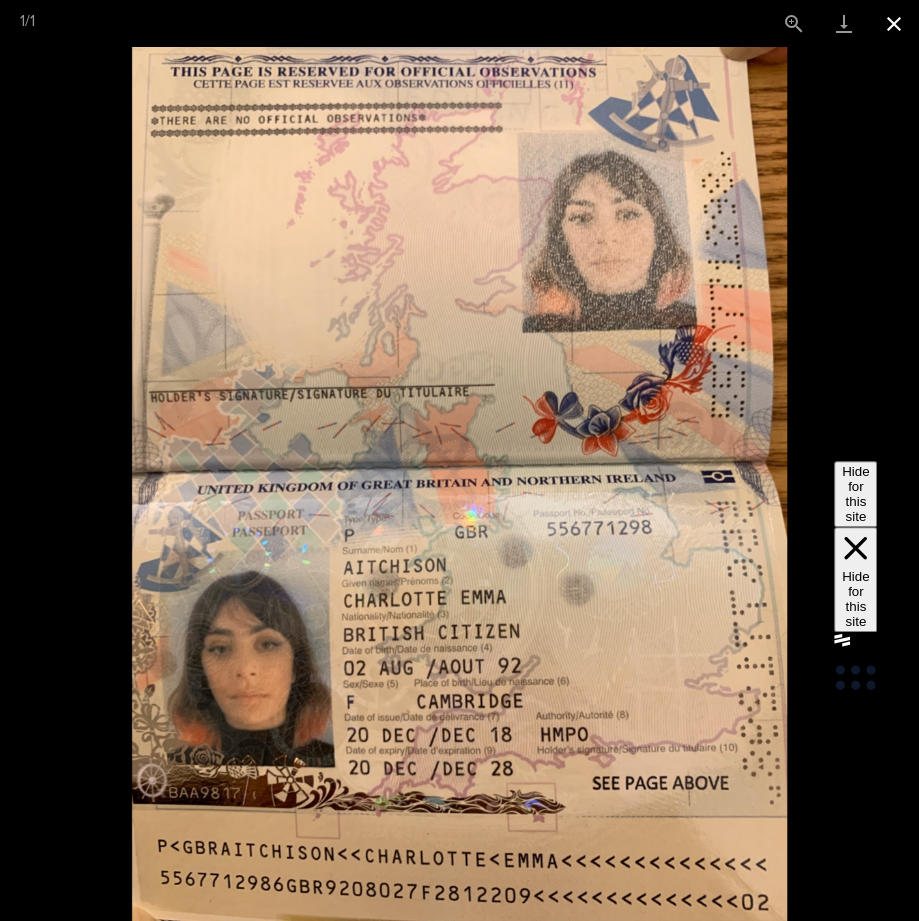click at bounding box center [894, 23] 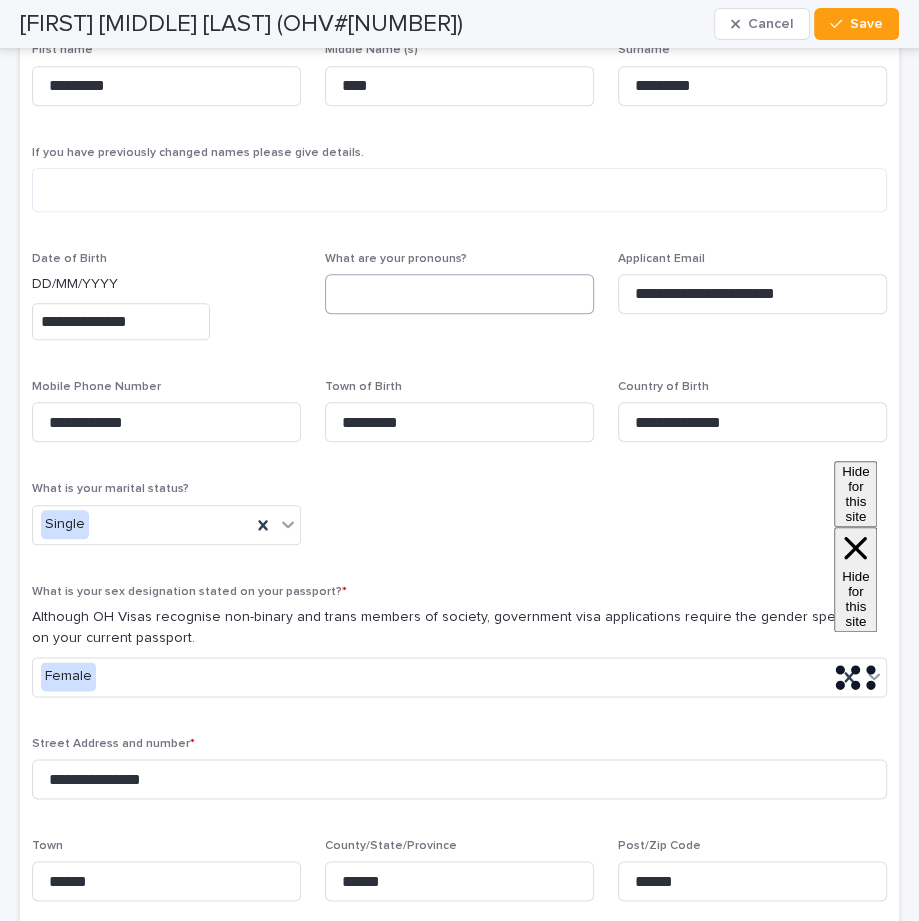 scroll, scrollTop: 0, scrollLeft: 0, axis: both 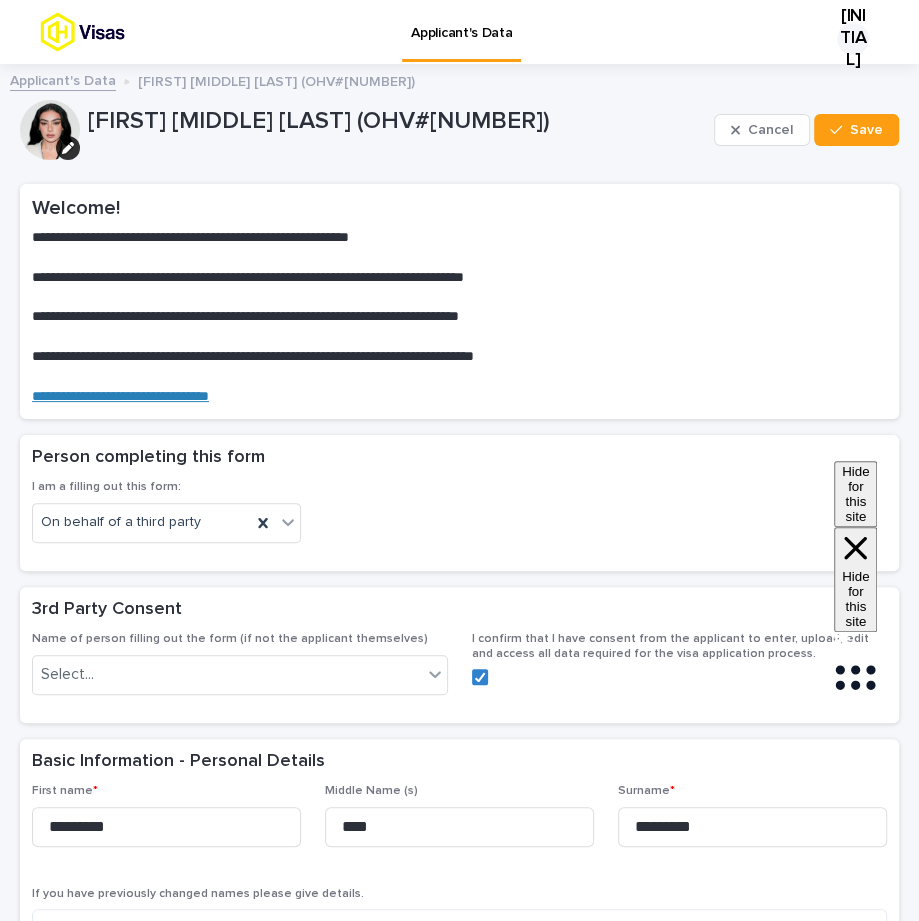 click on "Applicant's Data" at bounding box center [63, 79] 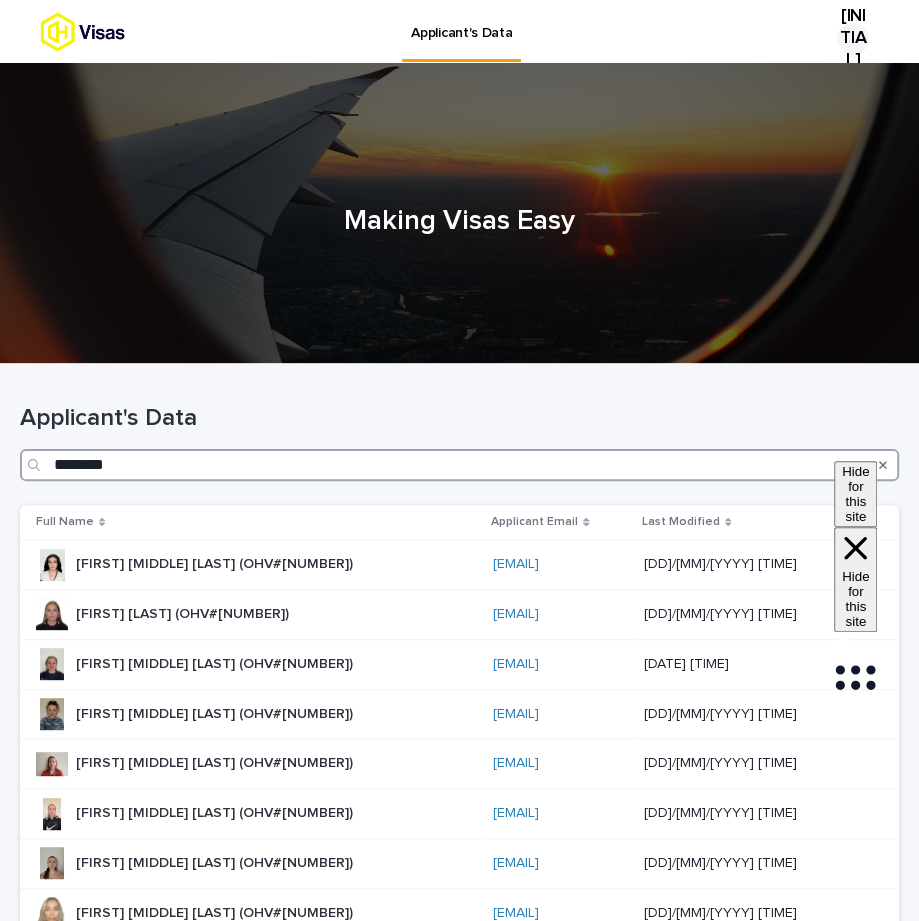 click on "********" at bounding box center [459, 465] 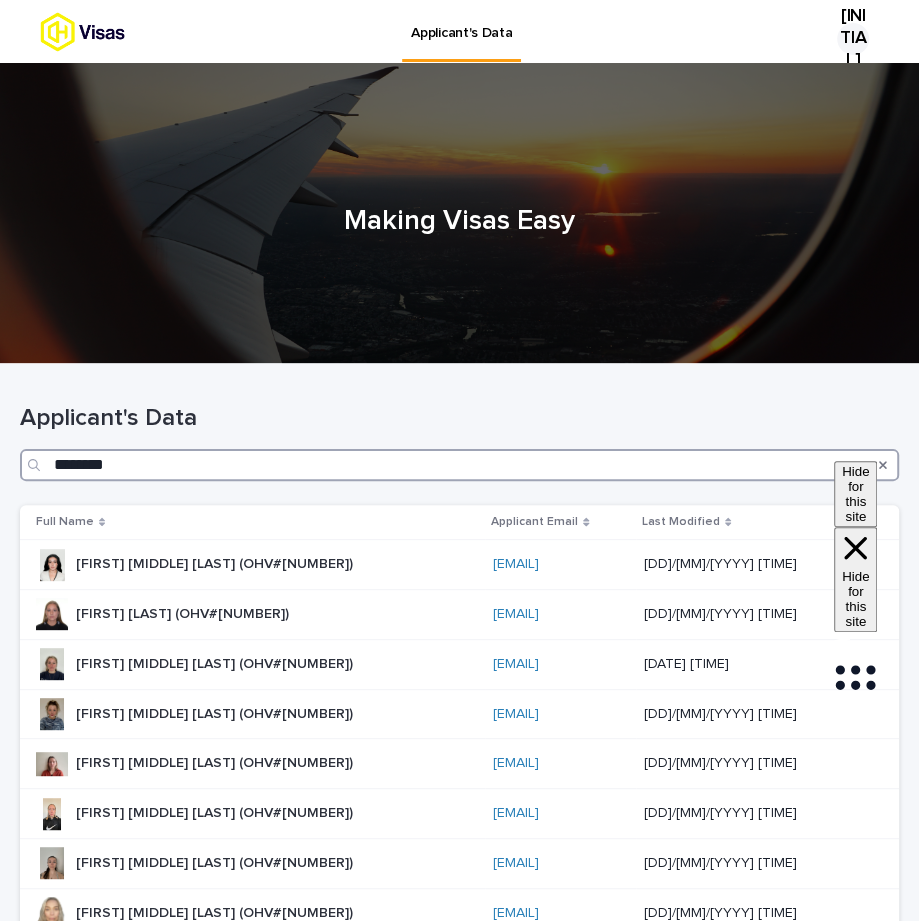 click on "********" at bounding box center [459, 465] 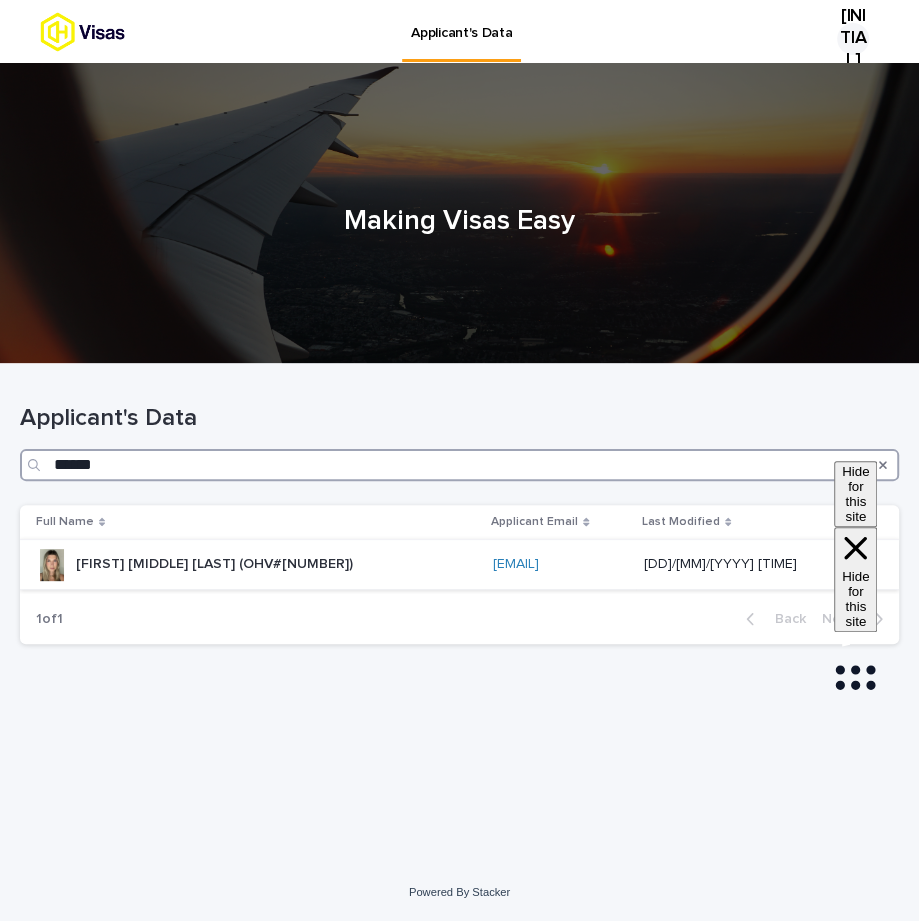 type on "******" 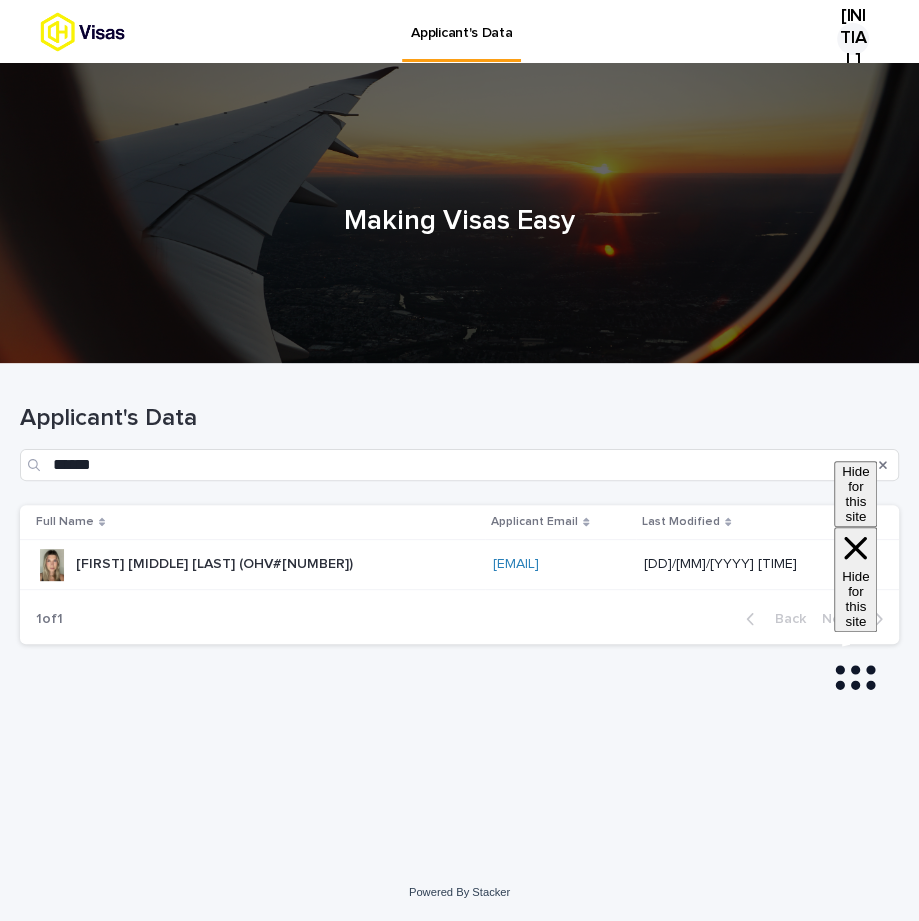 click on "[FIRST] [MIDDLE] [LAST] (OHV#[NUMBER])" at bounding box center [216, 562] 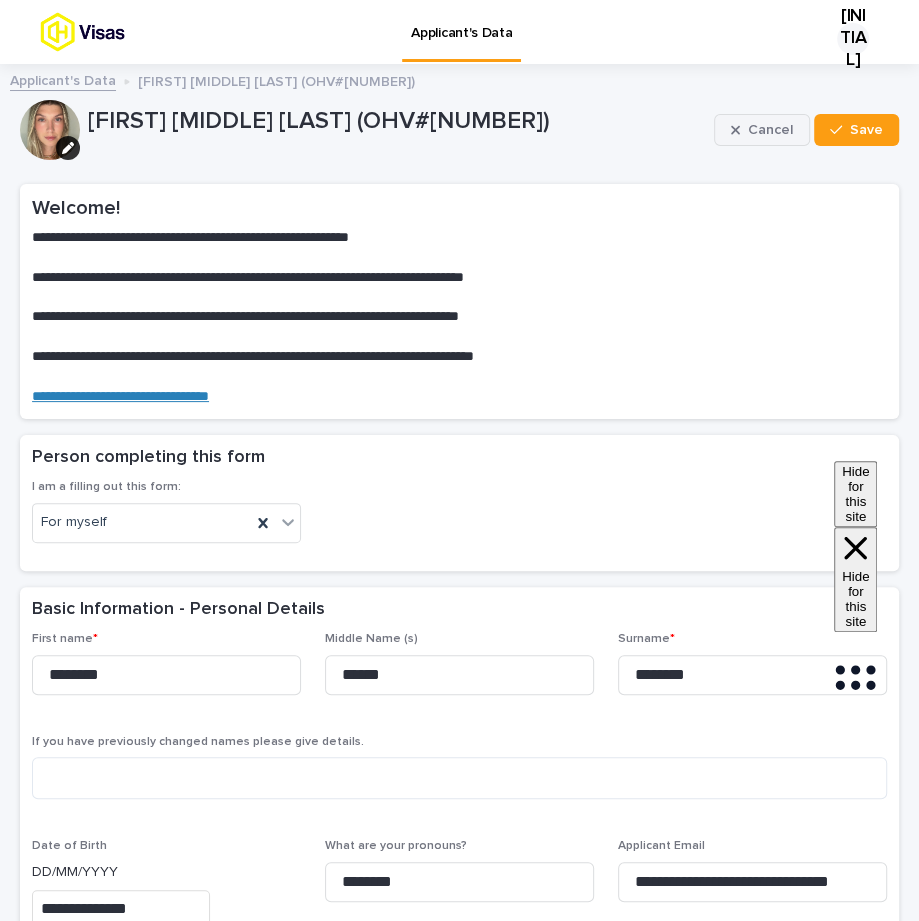 click at bounding box center [739, 130] 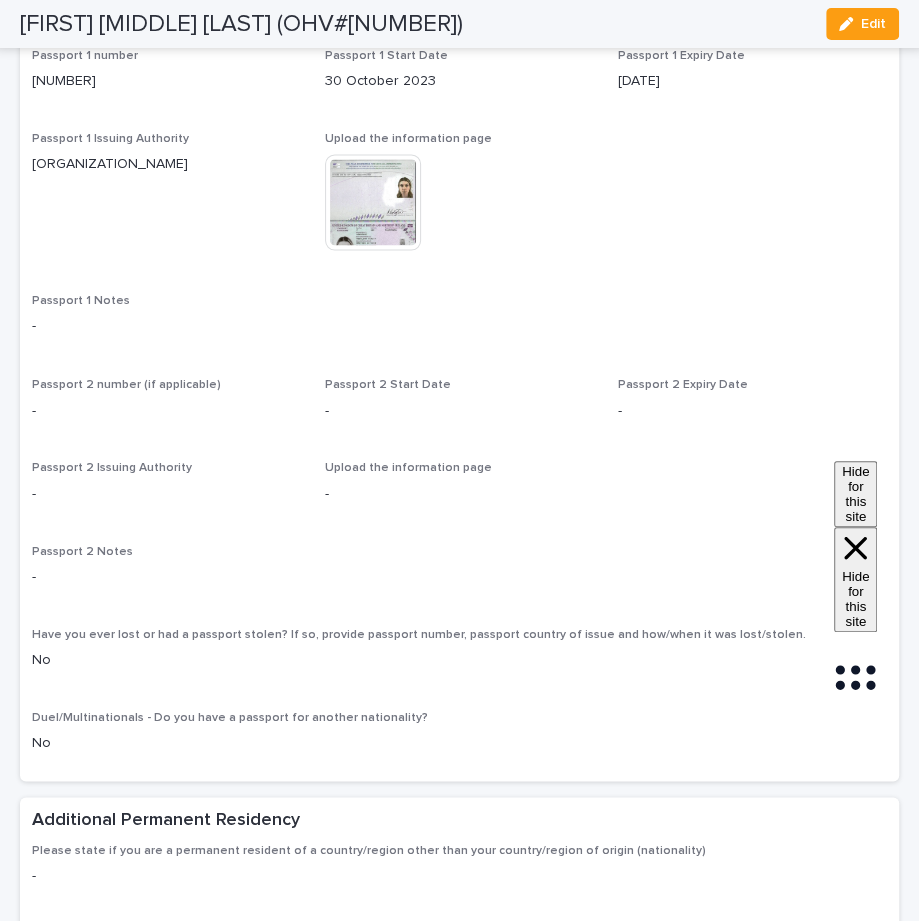 scroll, scrollTop: 1236, scrollLeft: 0, axis: vertical 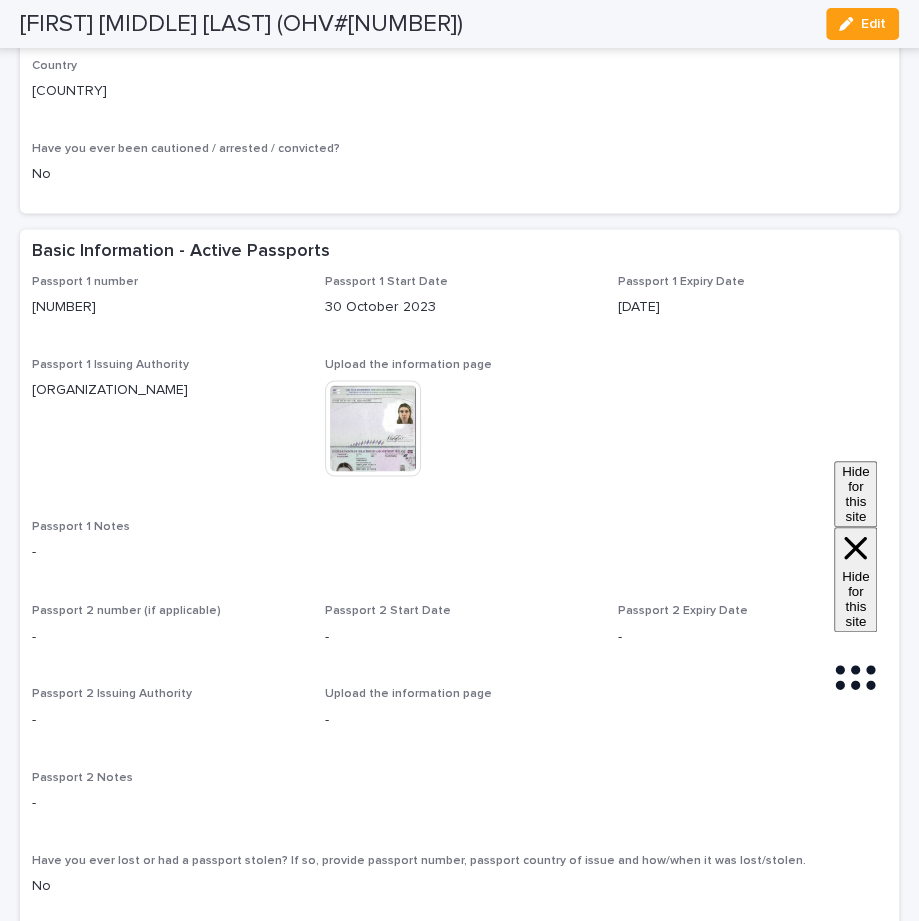 click at bounding box center [373, 428] 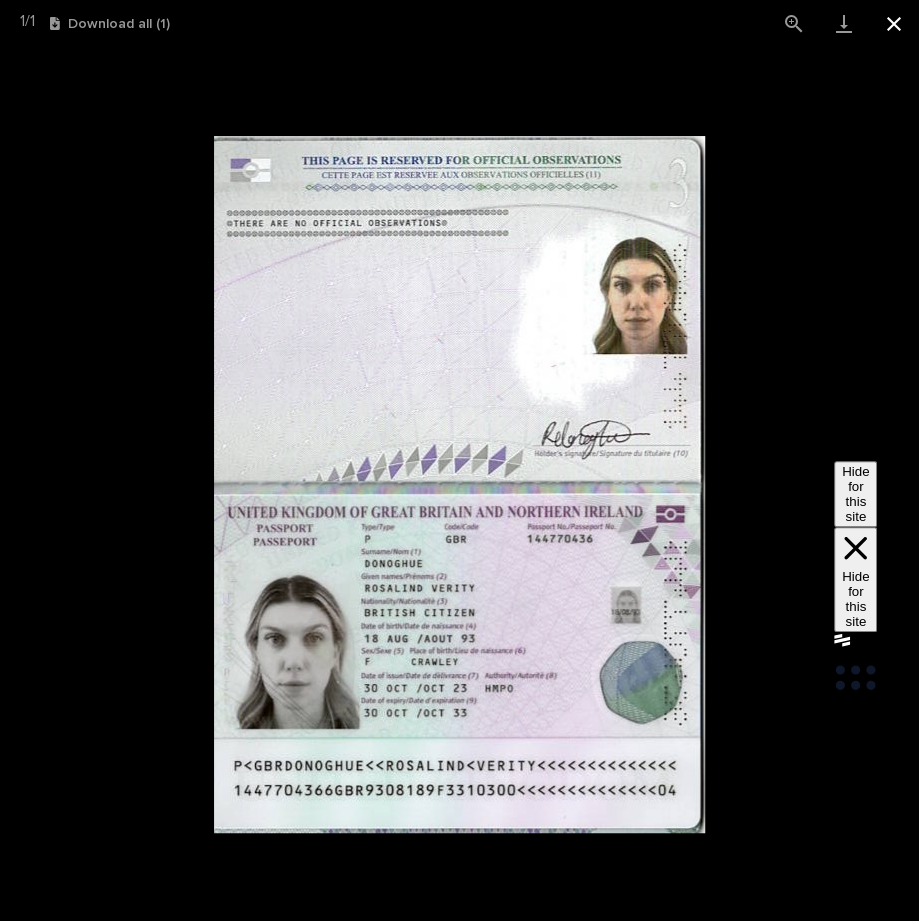 click at bounding box center (894, 23) 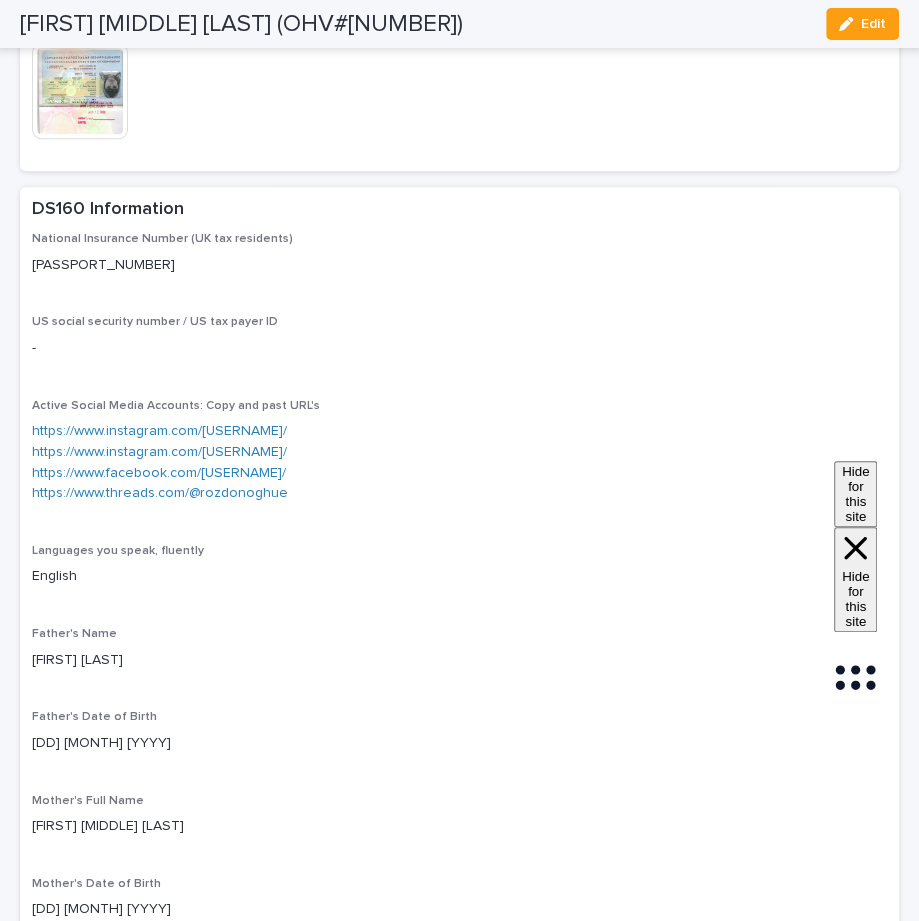 scroll, scrollTop: 4268, scrollLeft: 0, axis: vertical 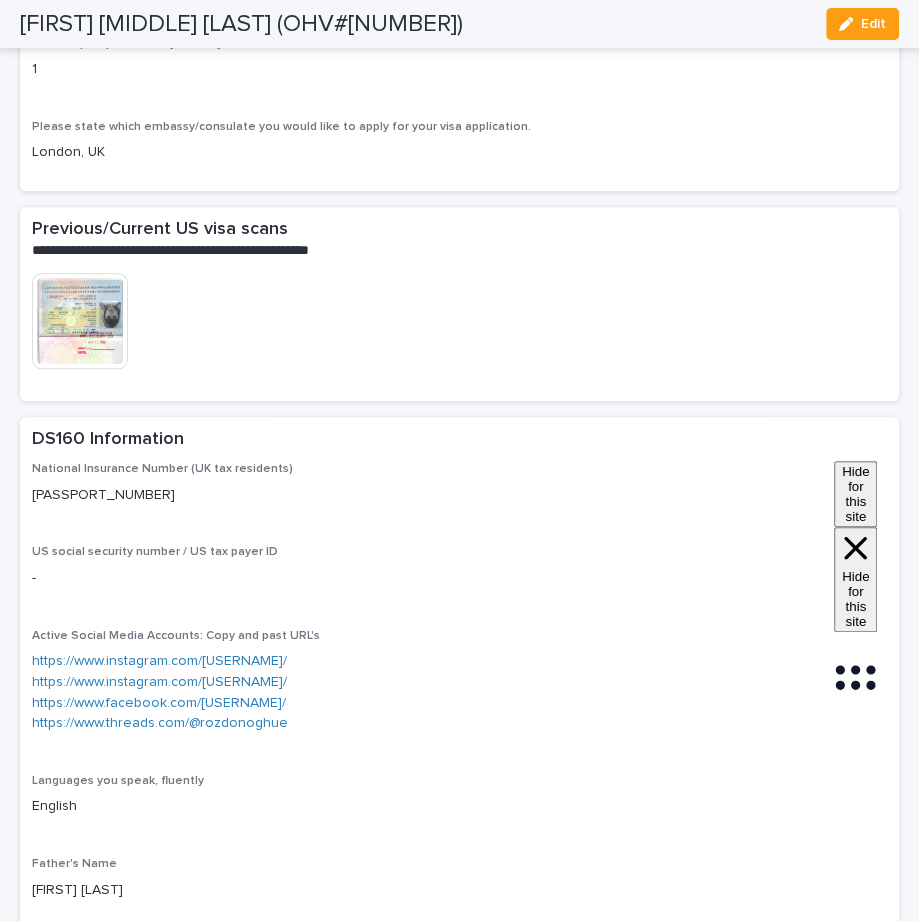 click at bounding box center (80, 321) 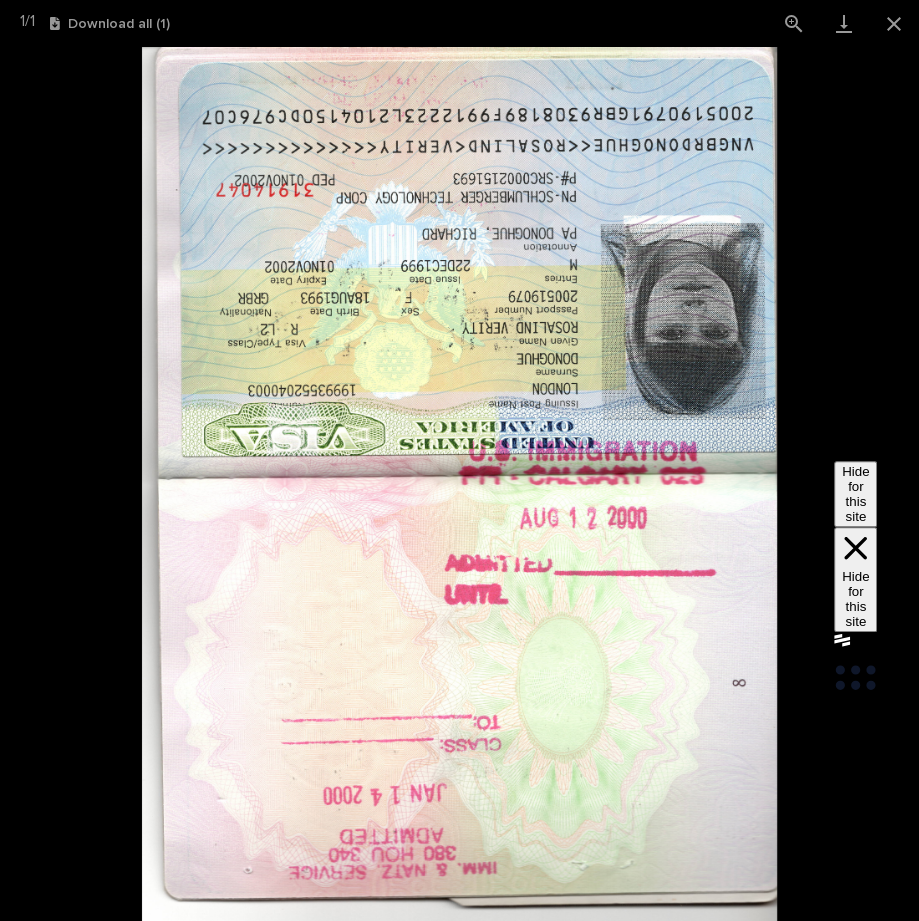 click on "Download all ( 1 )" at bounding box center (110, 24) 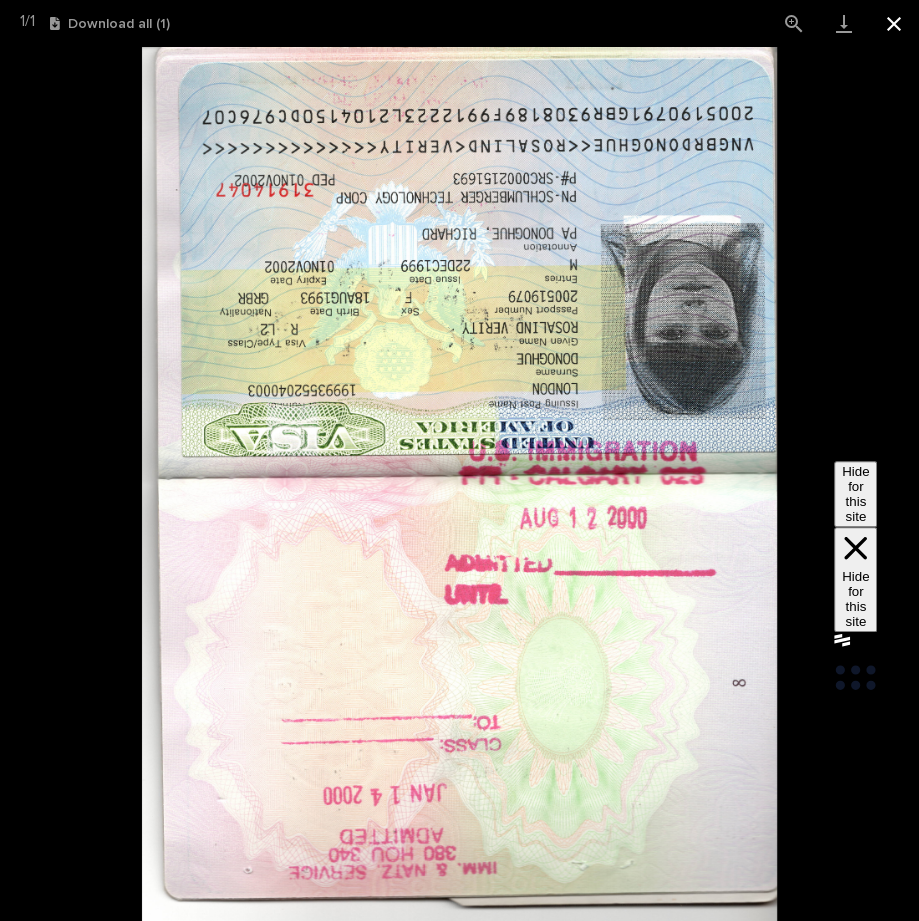 click at bounding box center [894, 23] 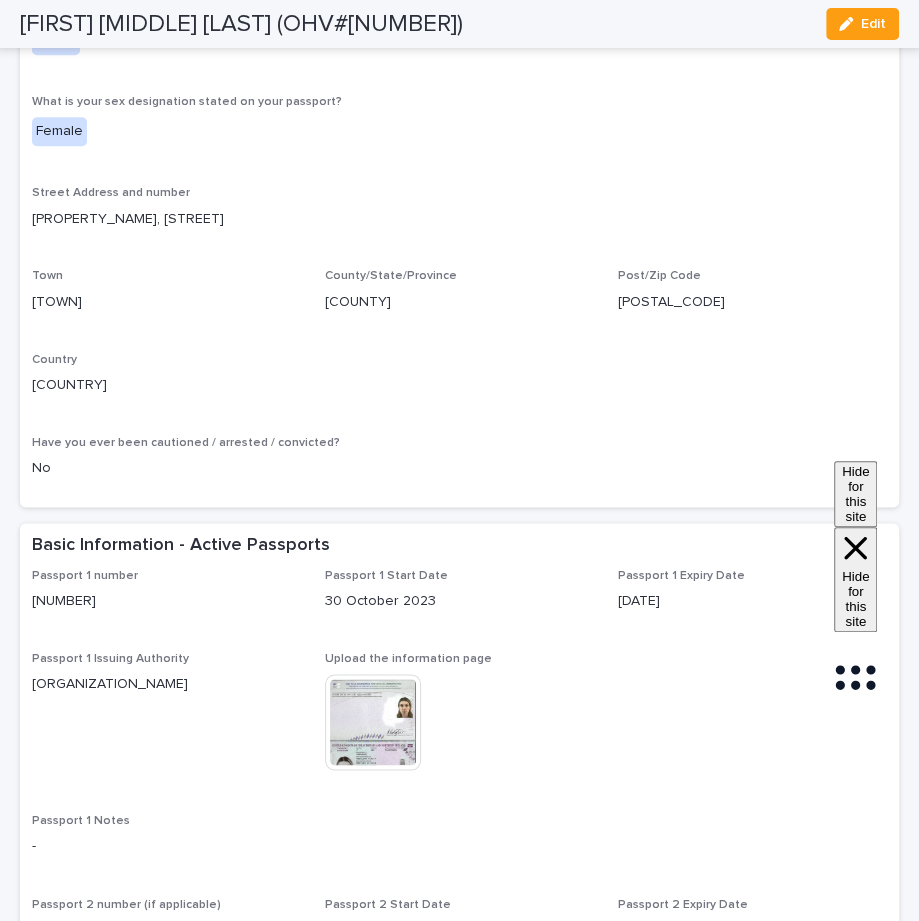 scroll, scrollTop: 940, scrollLeft: 0, axis: vertical 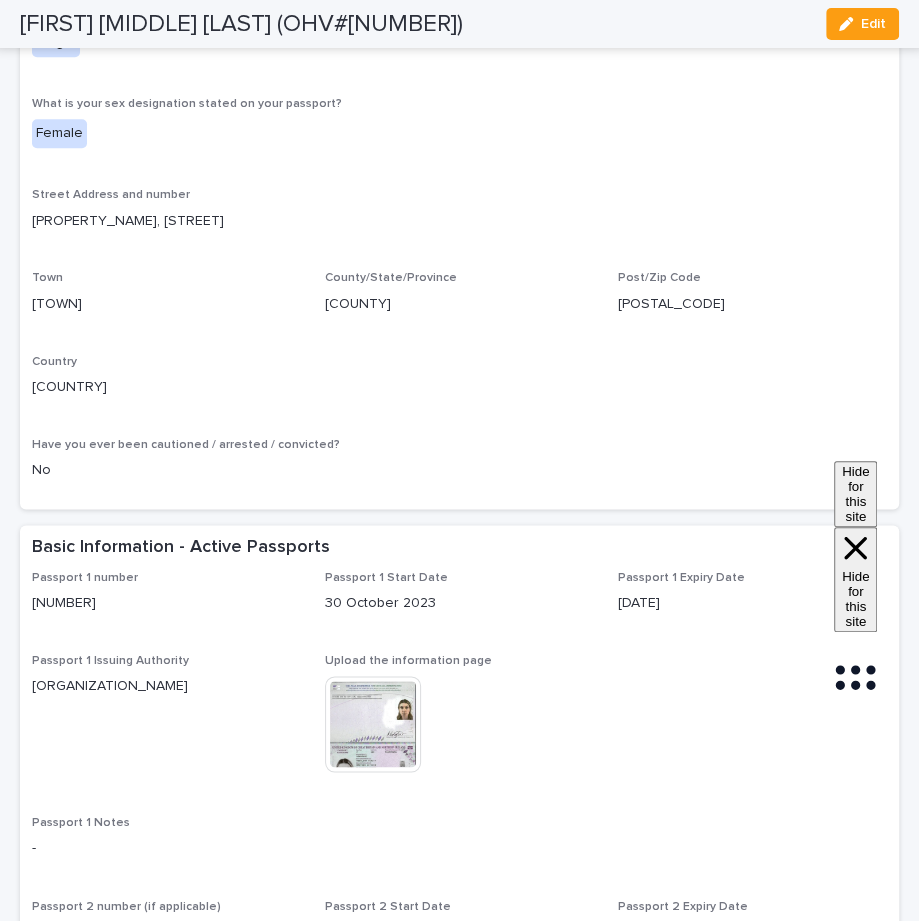 click at bounding box center [373, 724] 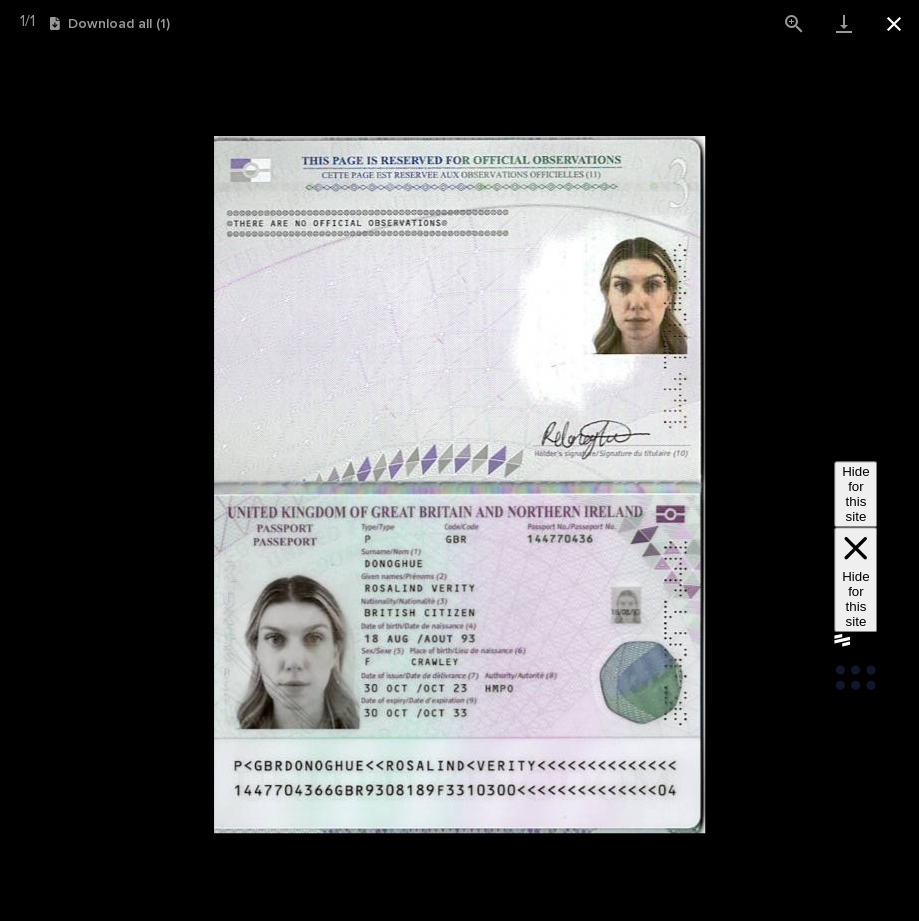 click at bounding box center (894, 23) 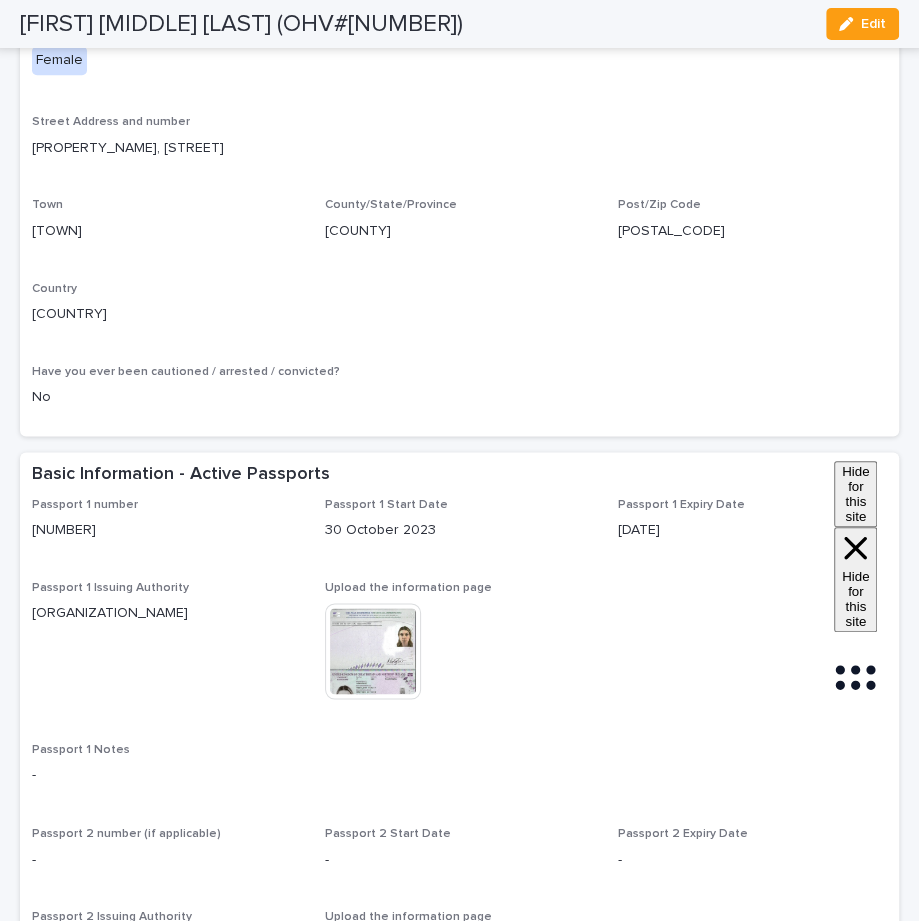 scroll, scrollTop: 0, scrollLeft: 0, axis: both 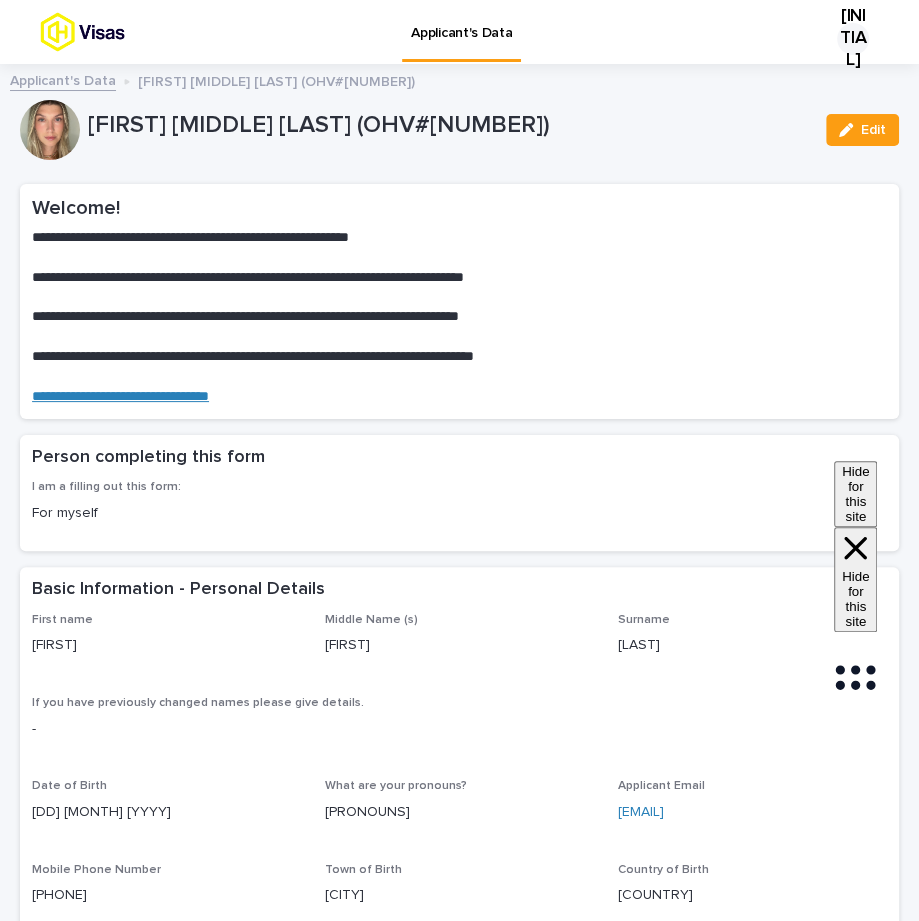 click on "Applicant's Data" at bounding box center [63, 79] 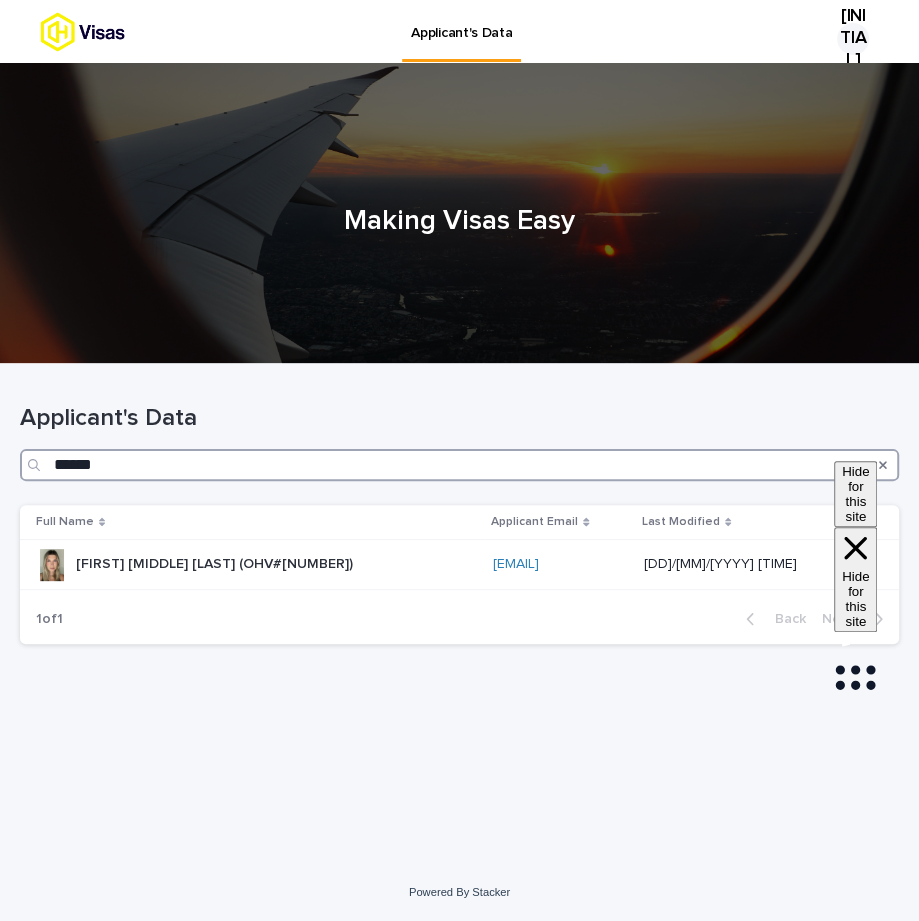 click on "******" at bounding box center (459, 465) 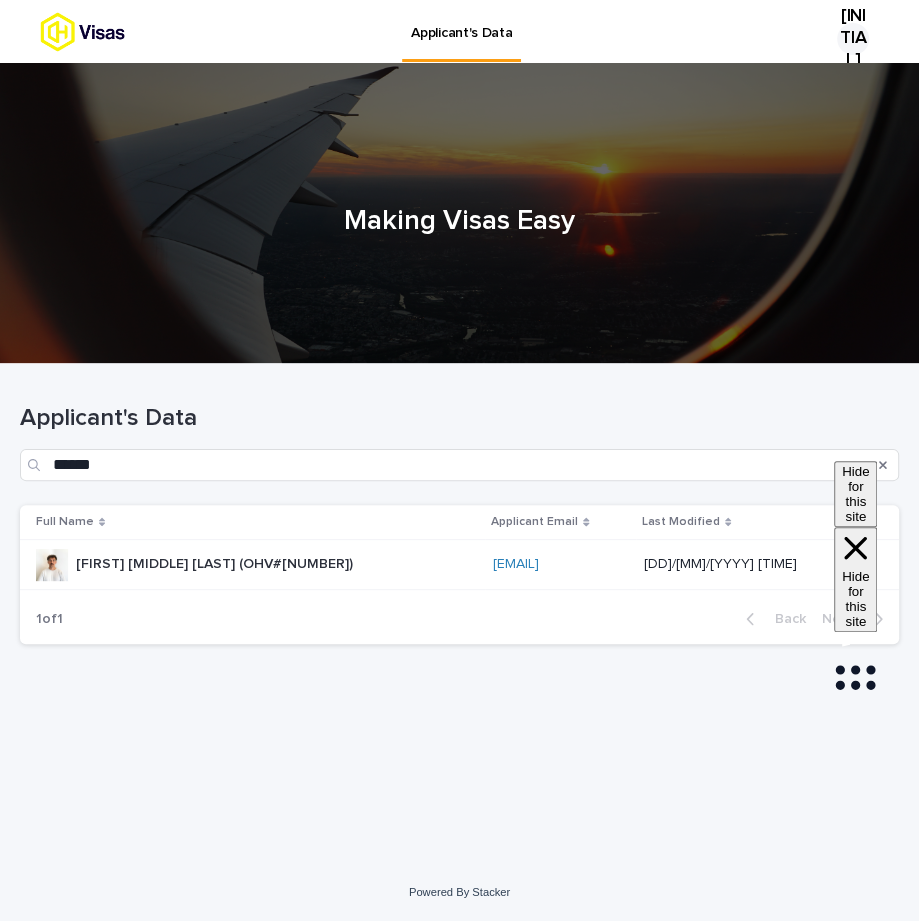 click on "[FIRST] [MIDDLE] [LAST] (OHV#[NUMBER]) [FIRST] [MIDDLE] [LAST] (OHV#[NUMBER])" at bounding box center (256, 564) 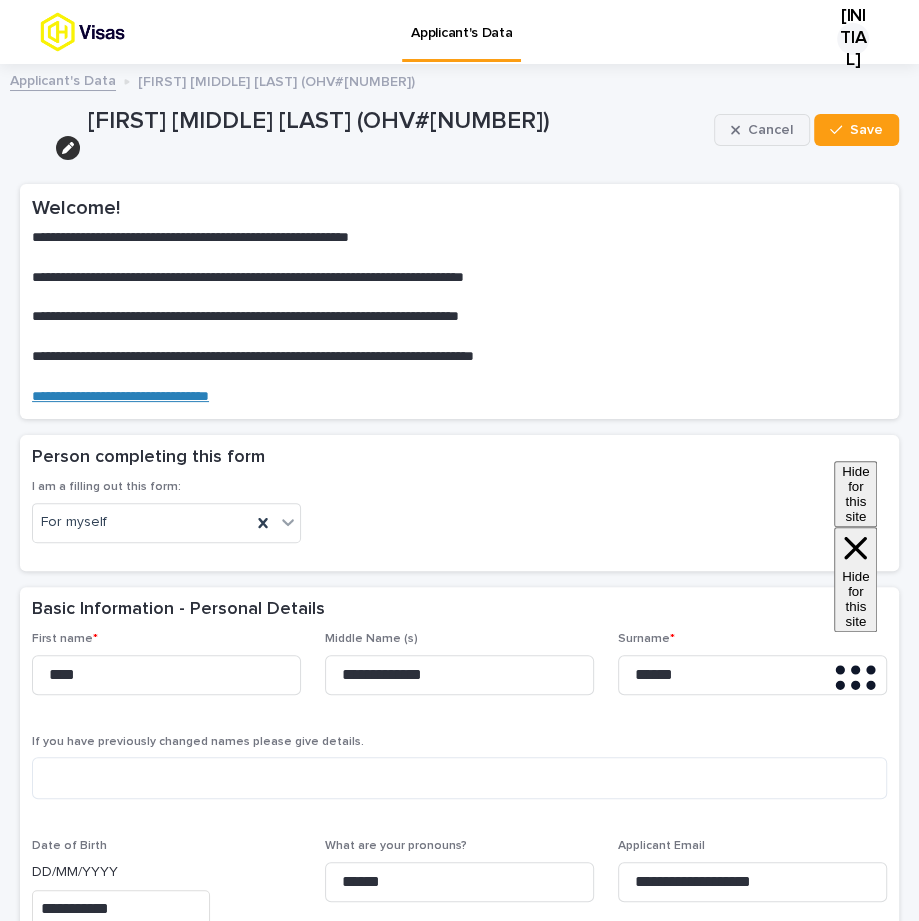 click on "Cancel" at bounding box center [762, 130] 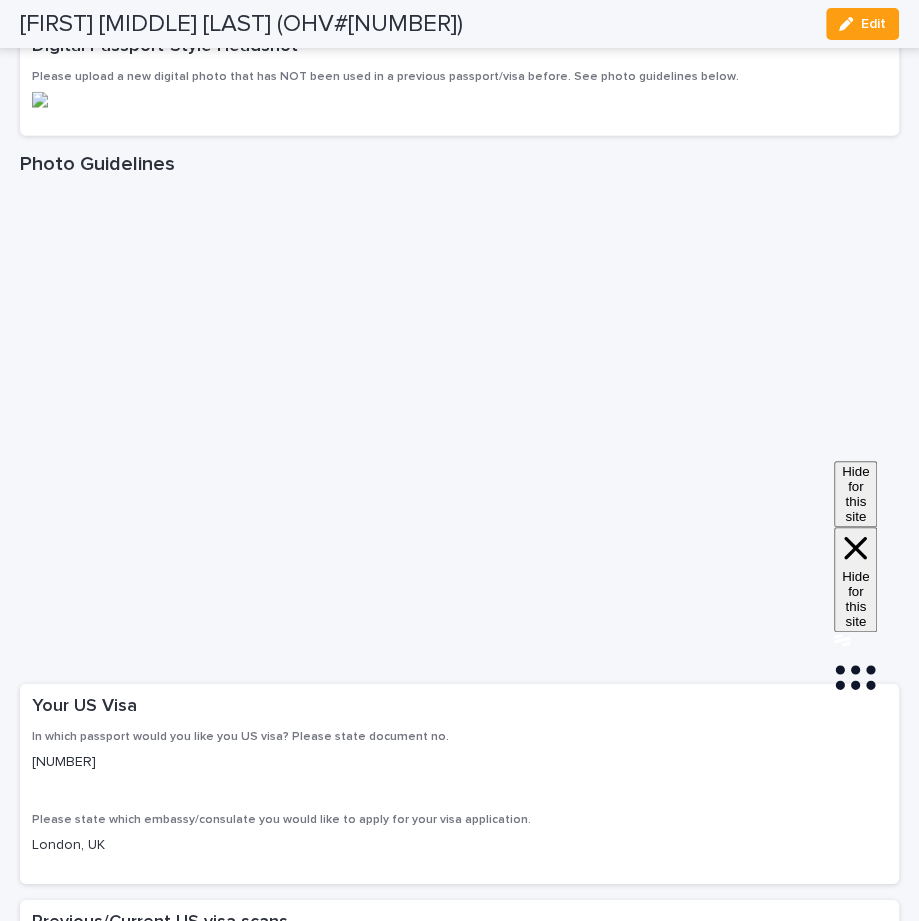 scroll, scrollTop: 1401, scrollLeft: 0, axis: vertical 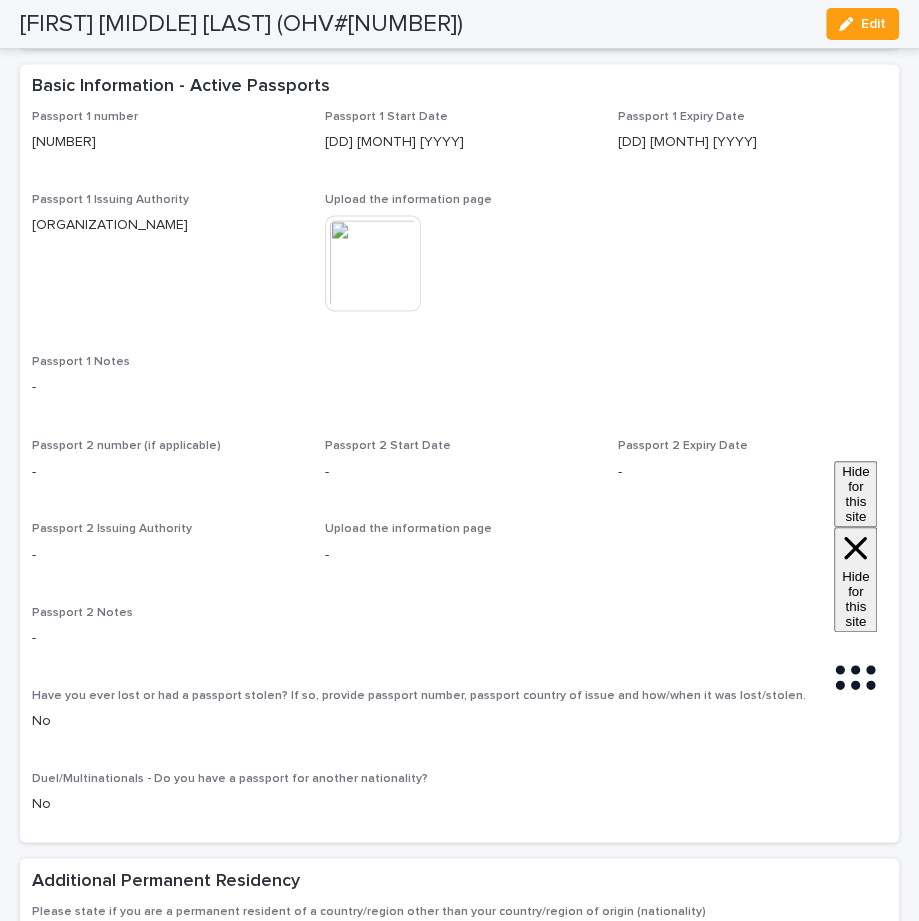 click at bounding box center [373, 263] 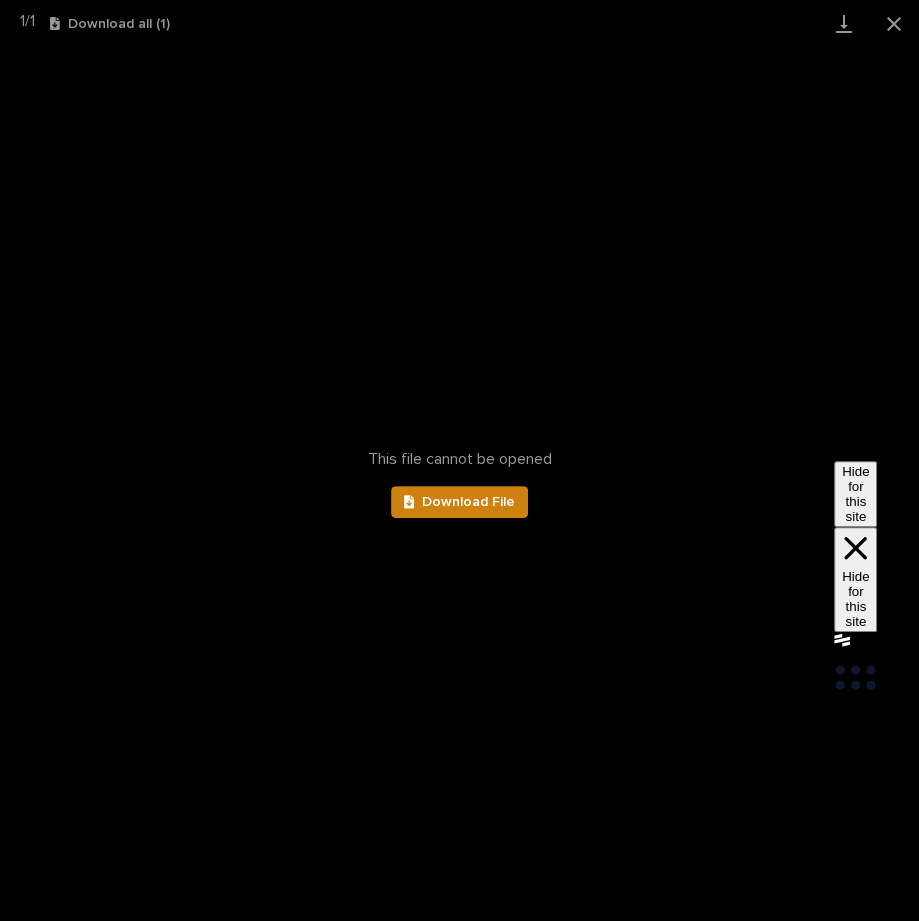 click on "Download File" at bounding box center (468, 502) 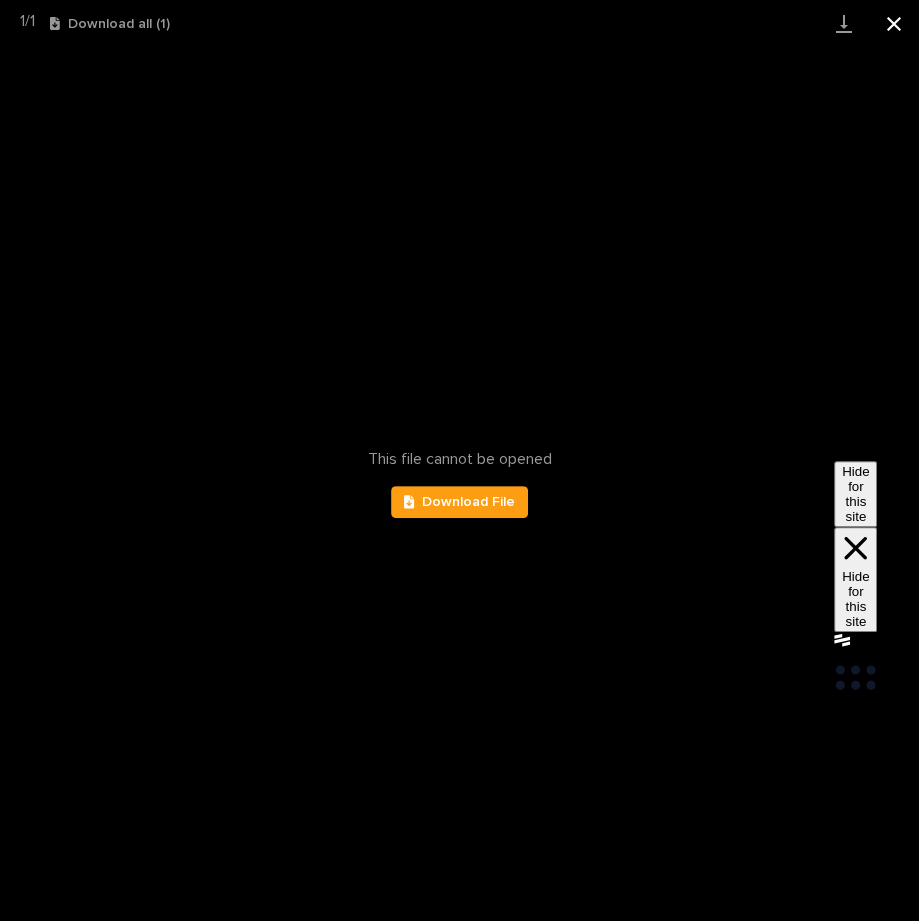click at bounding box center (894, 23) 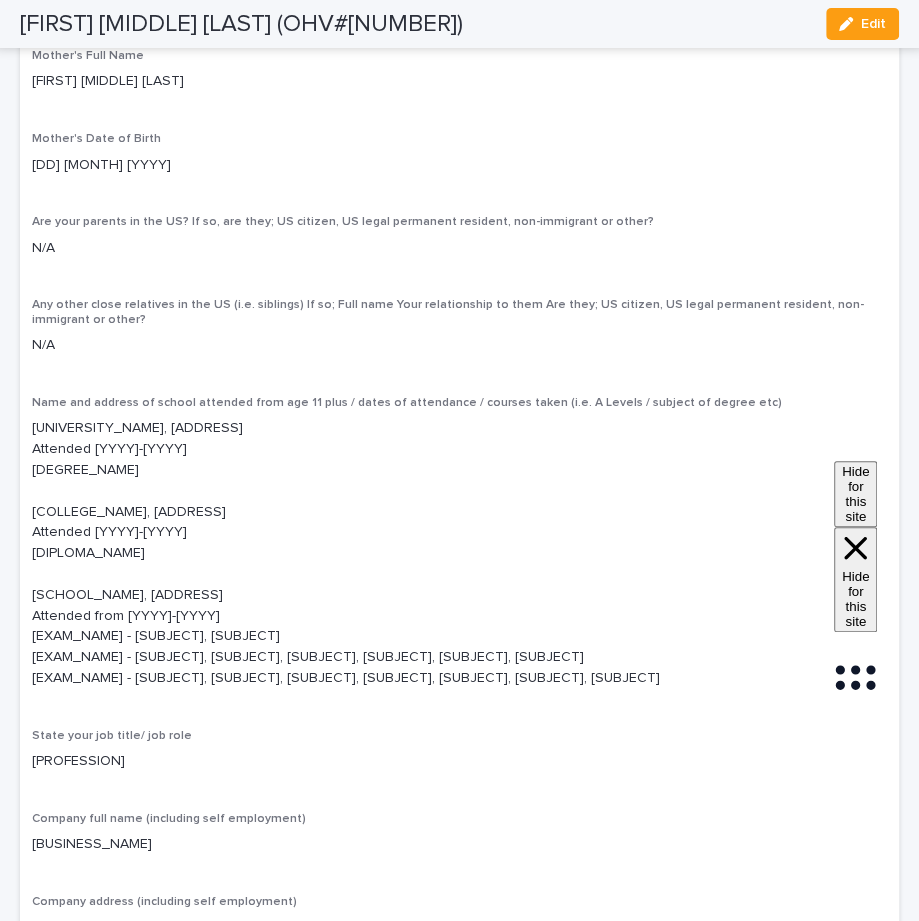 scroll, scrollTop: 4128, scrollLeft: 0, axis: vertical 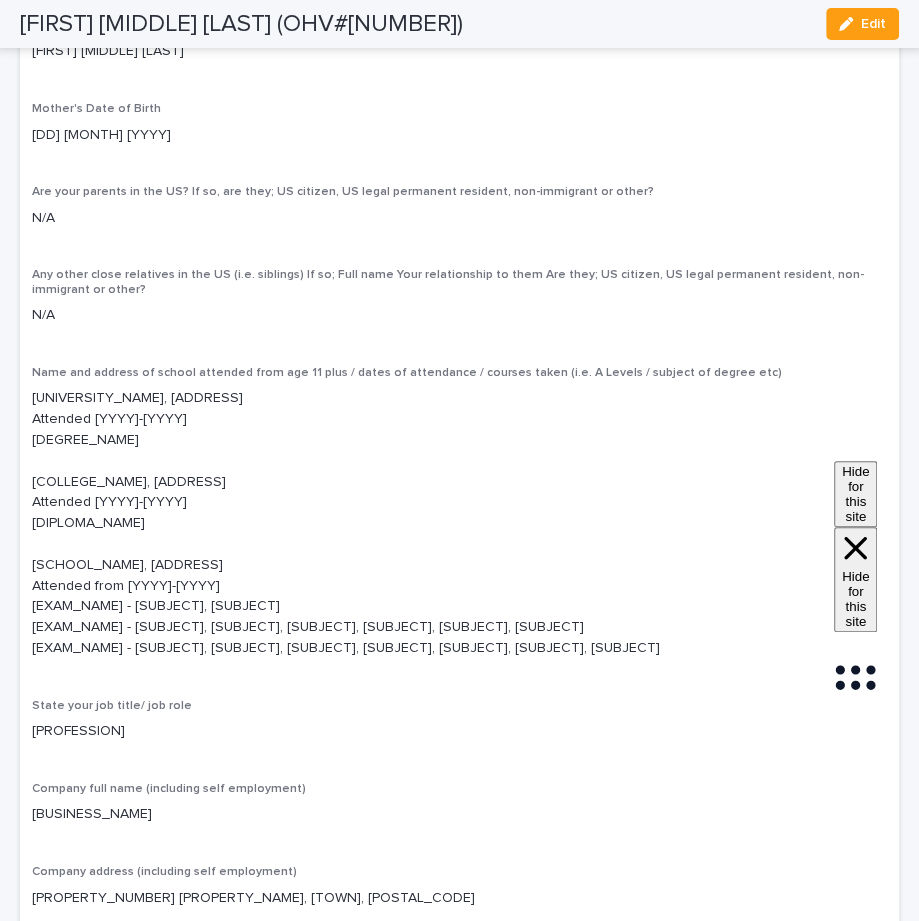 click at bounding box center [80, -663] 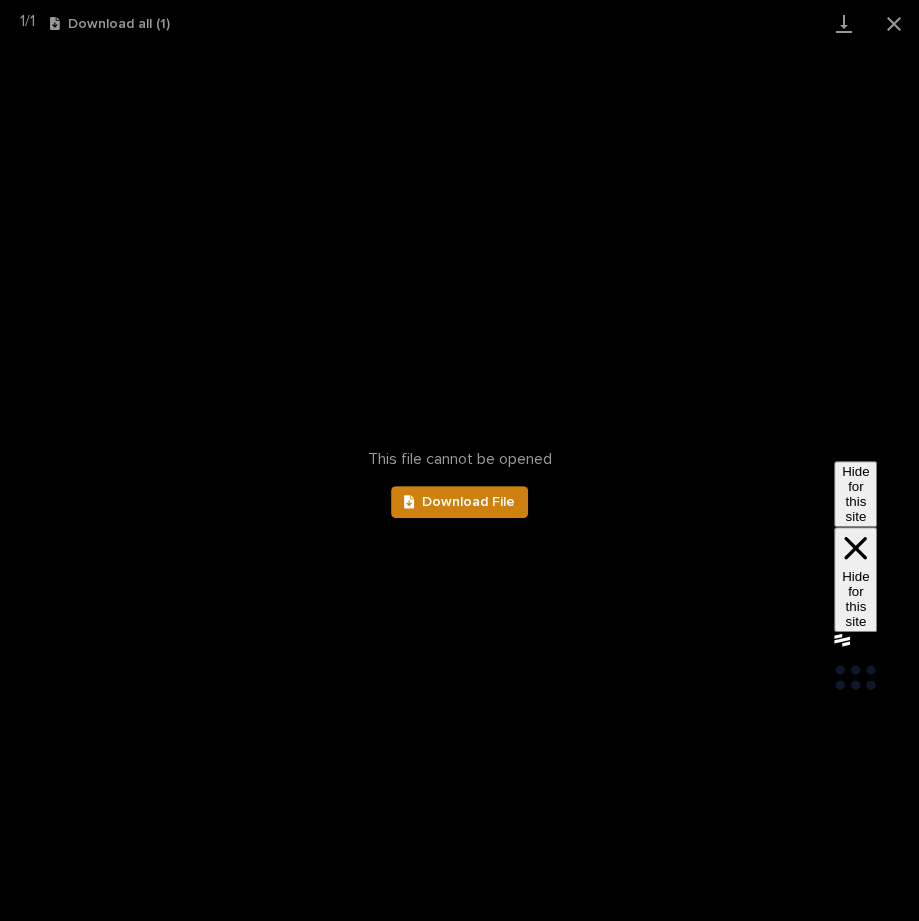 click on "Download File" at bounding box center [468, 502] 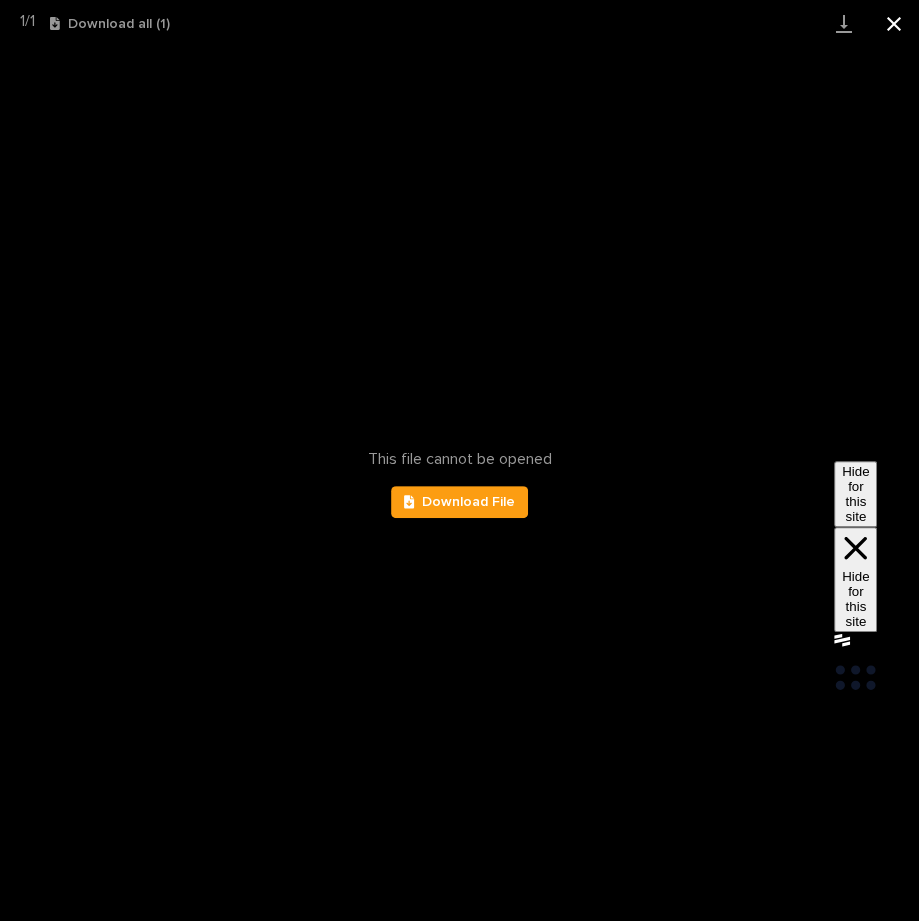 click at bounding box center (894, 23) 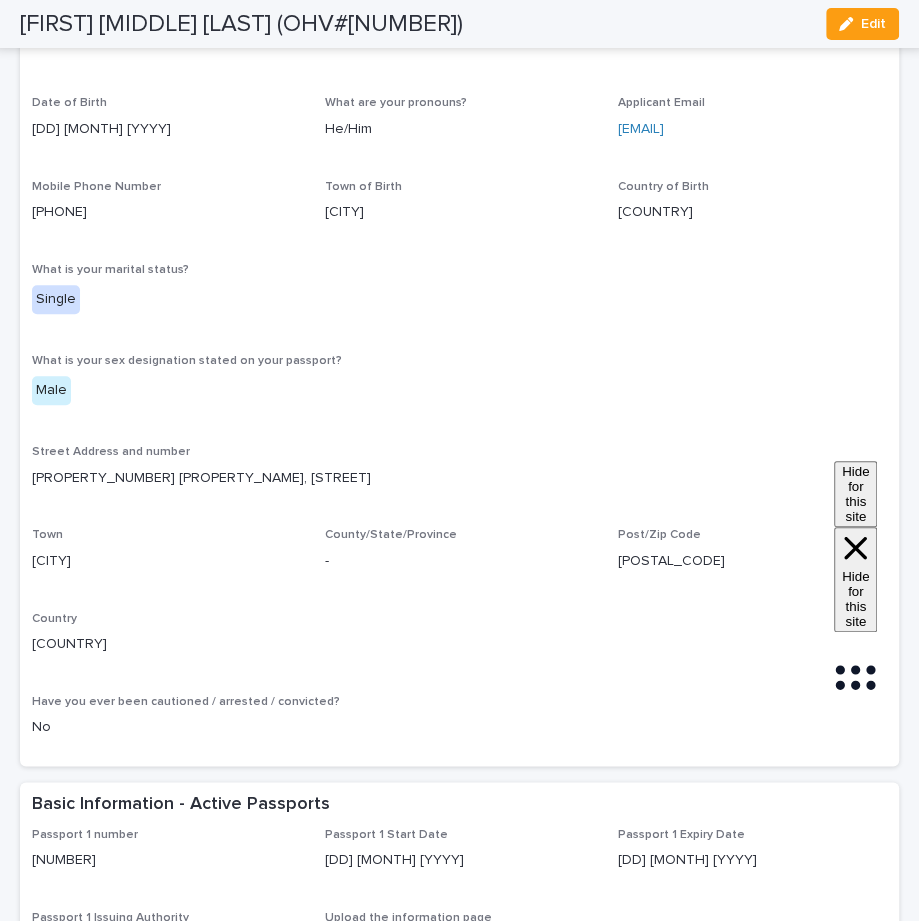 scroll, scrollTop: 610, scrollLeft: 0, axis: vertical 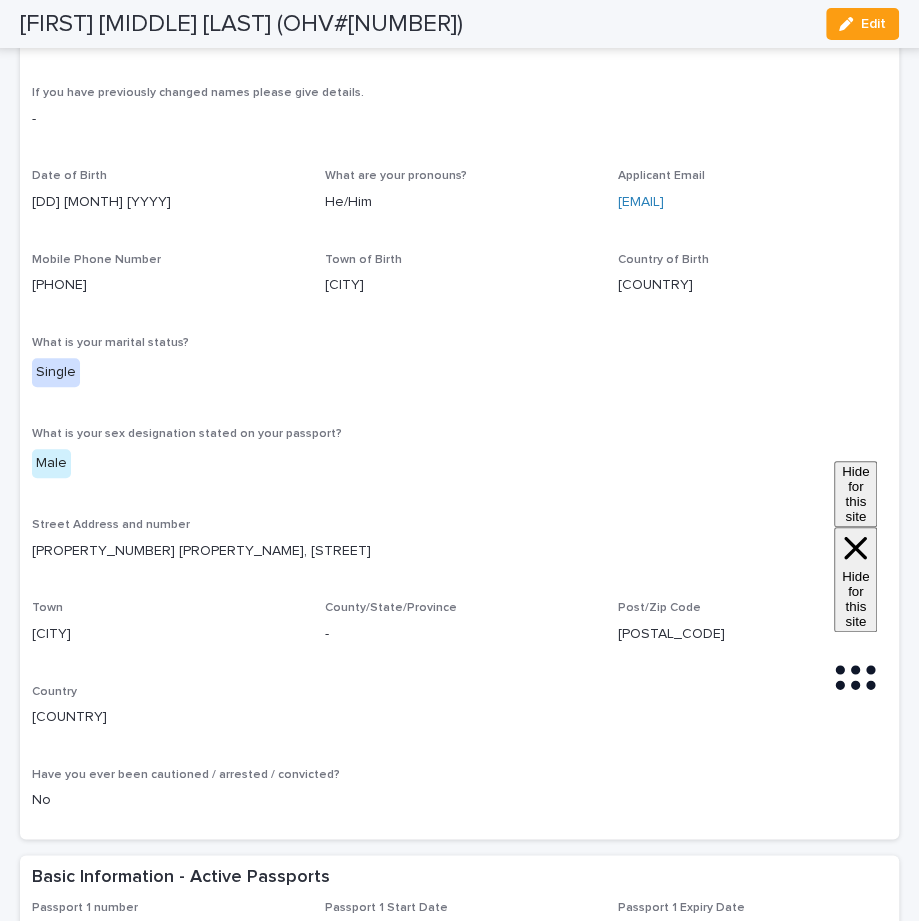 drag, startPoint x: 773, startPoint y: 204, endPoint x: 619, endPoint y: 204, distance: 154 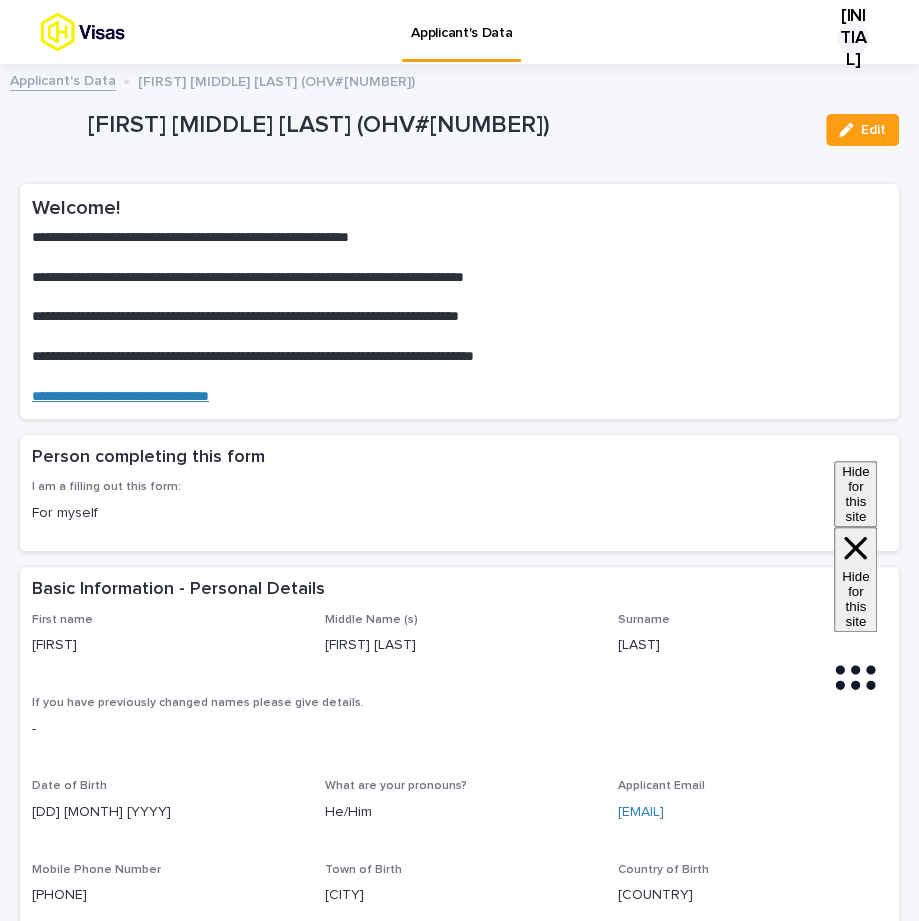 click on "Applicant's Data" at bounding box center [63, 79] 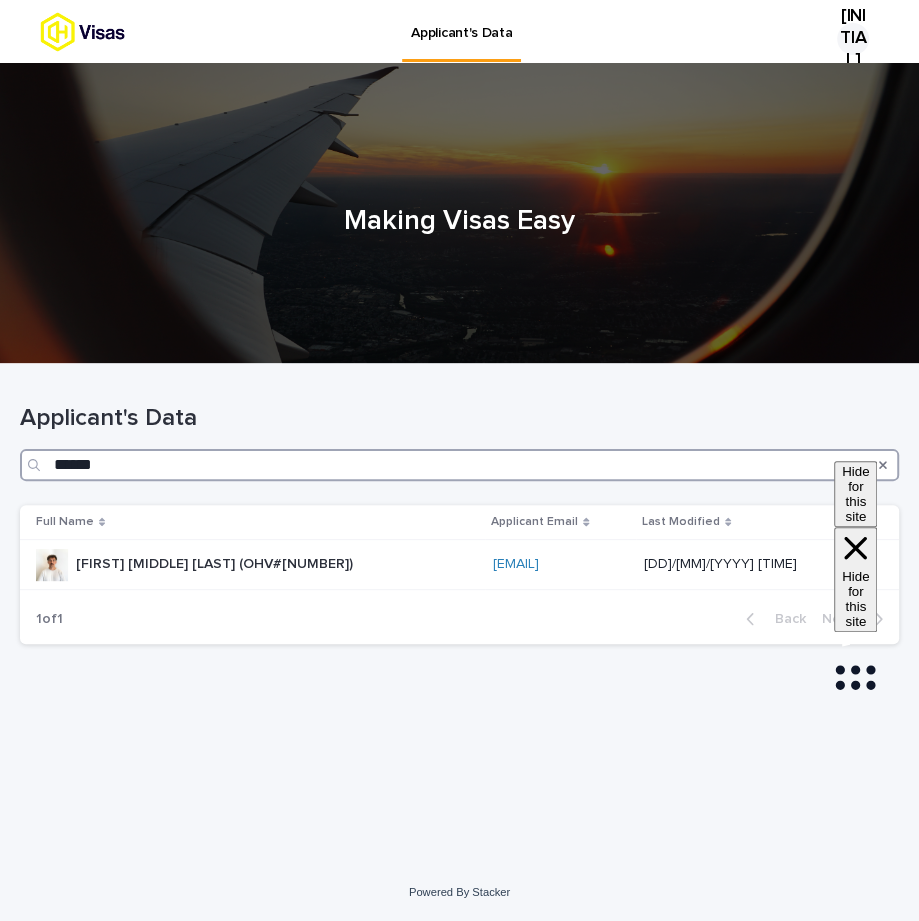 click on "******" at bounding box center (459, 465) 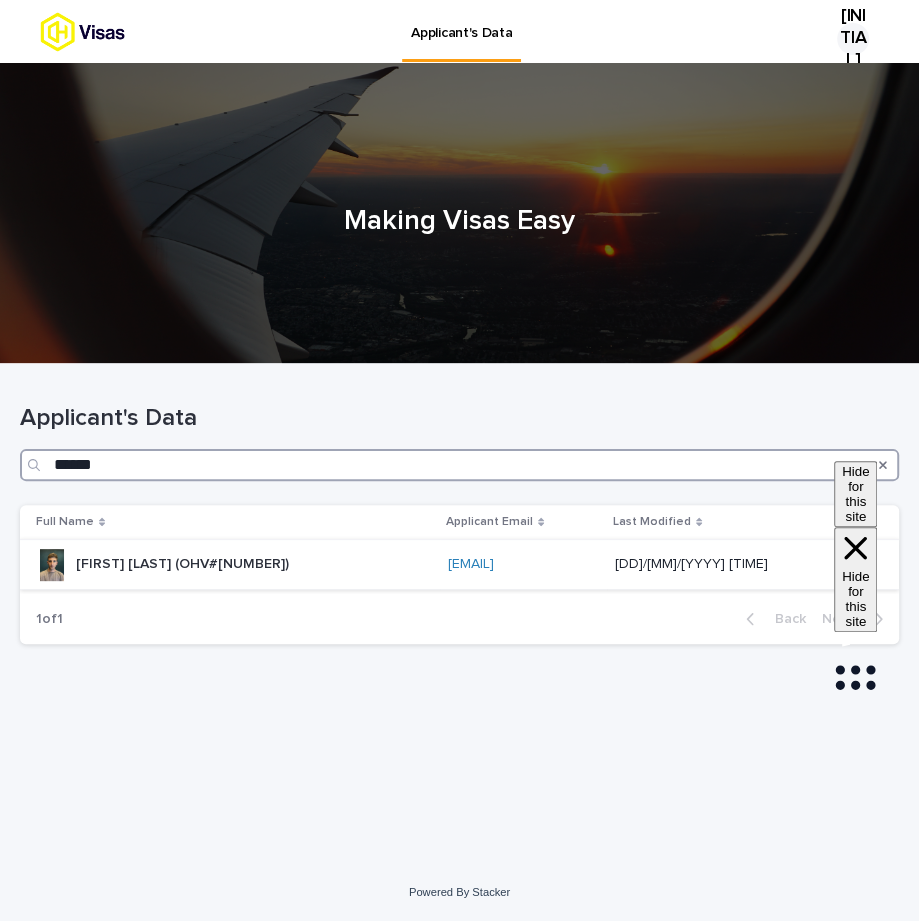 type on "******" 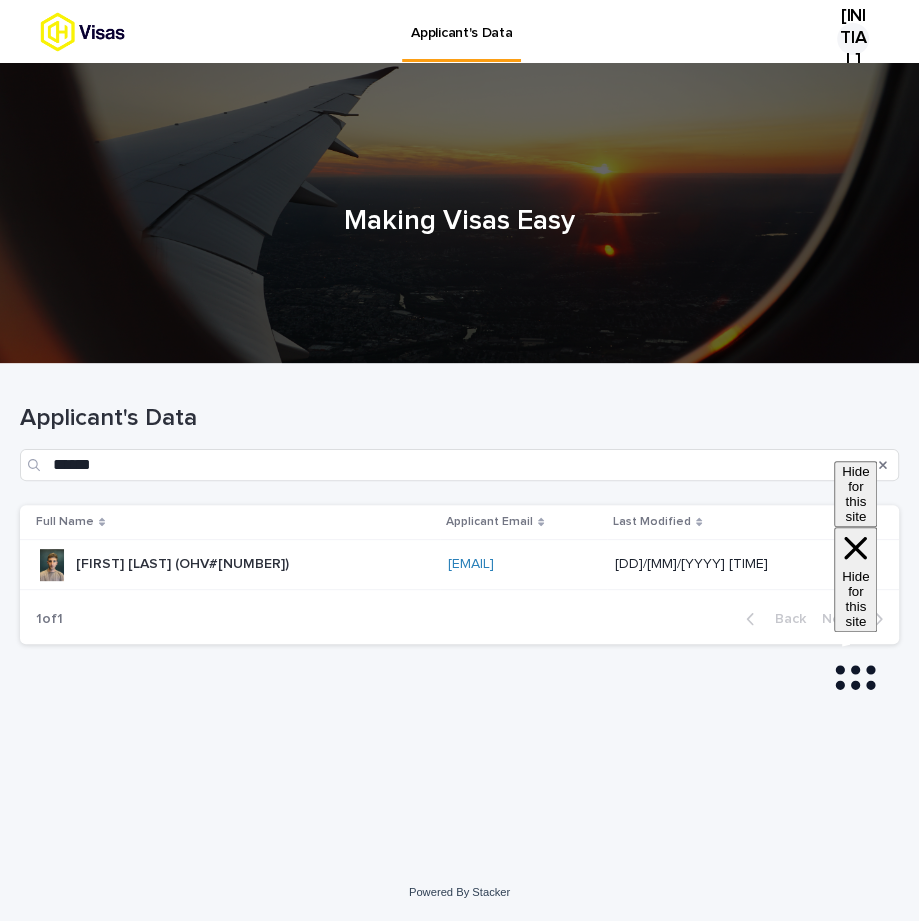 click on "[FIRST] [LAST] (OHV#[NUMBER])" at bounding box center (184, 562) 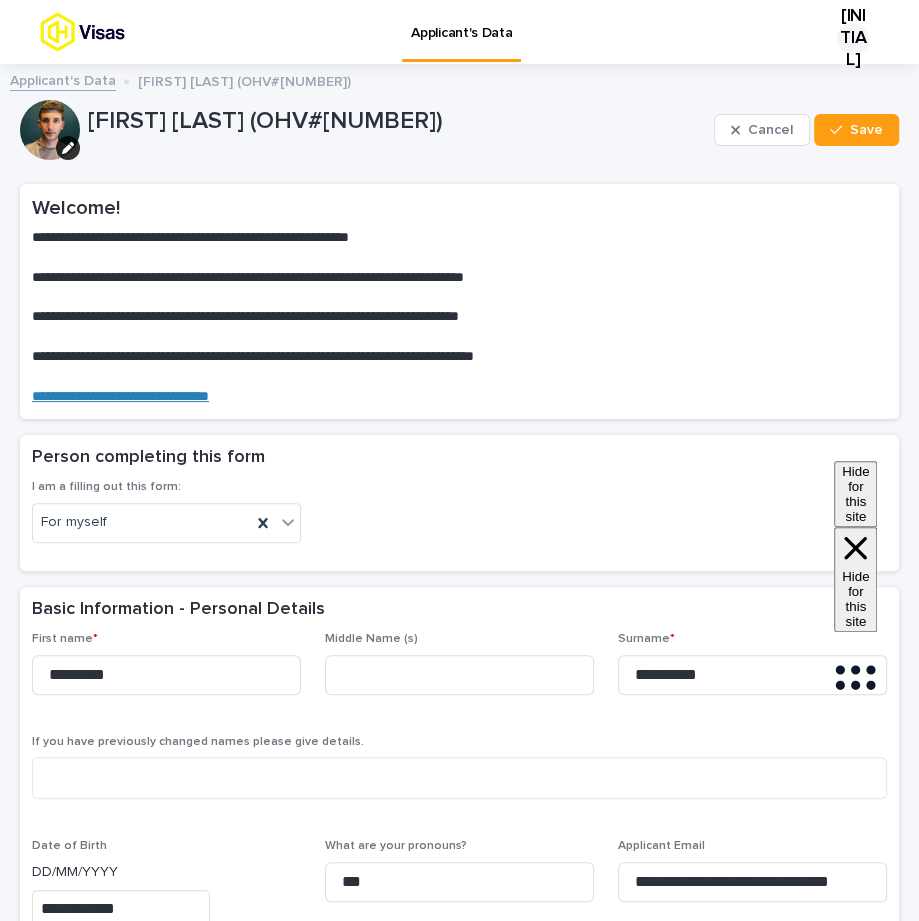 click on "Cancel" at bounding box center [762, 130] 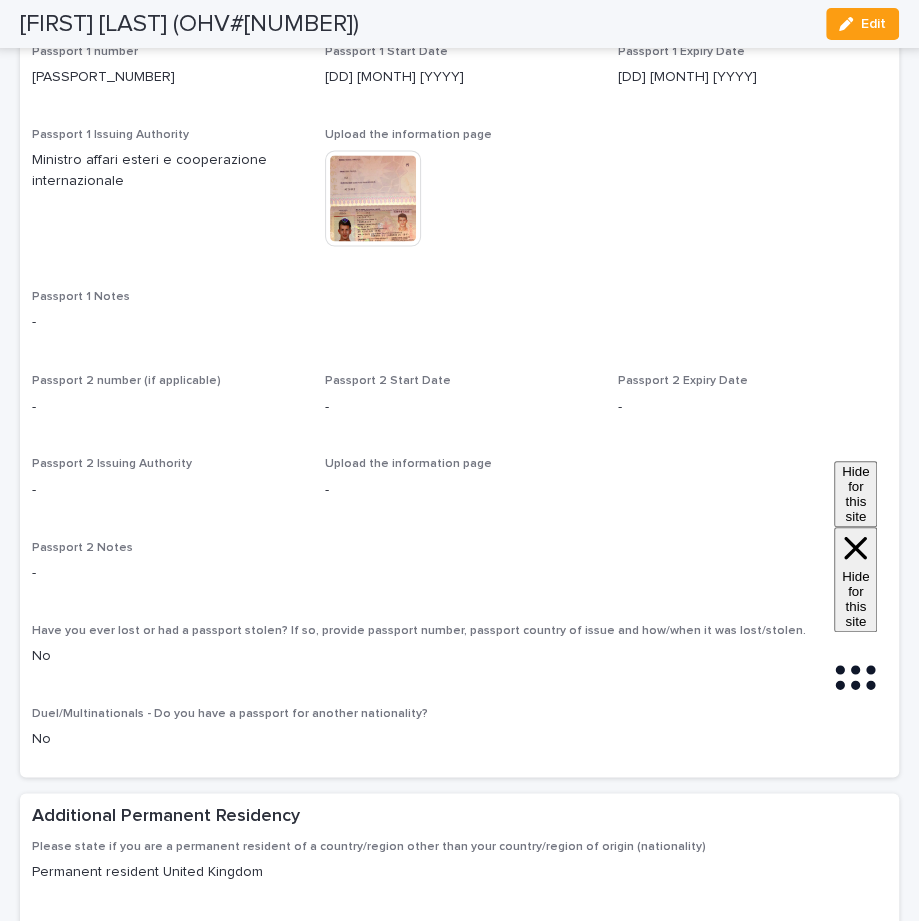 scroll, scrollTop: 1156, scrollLeft: 0, axis: vertical 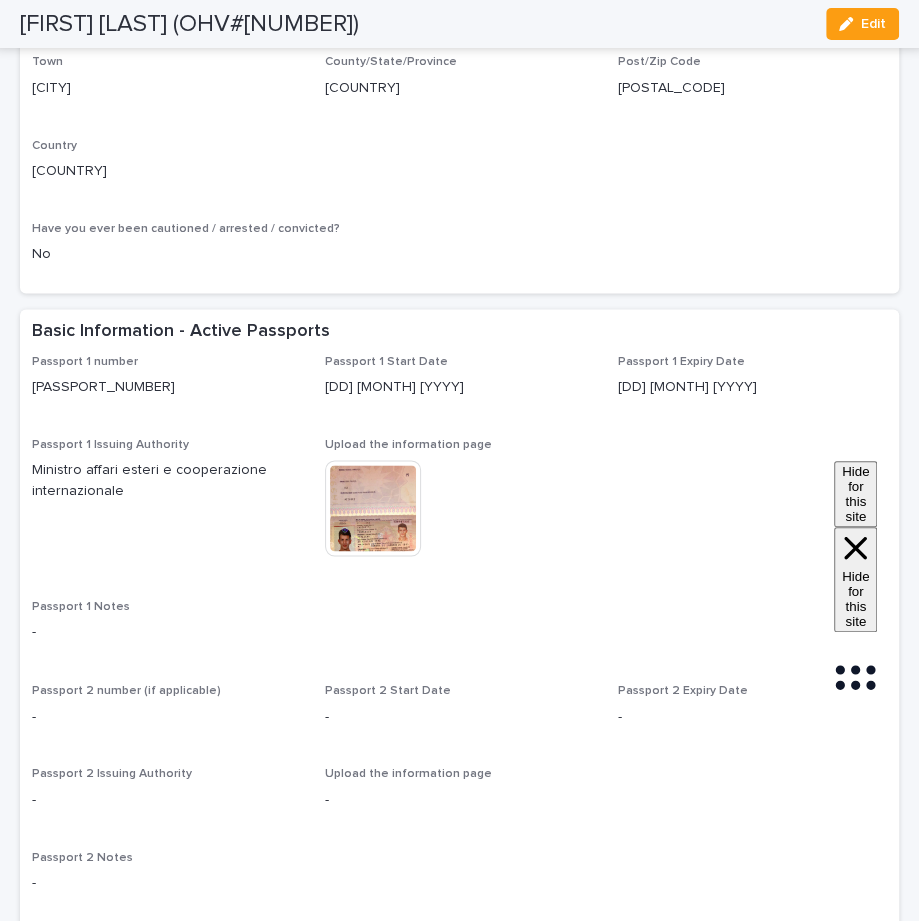 click at bounding box center (373, 508) 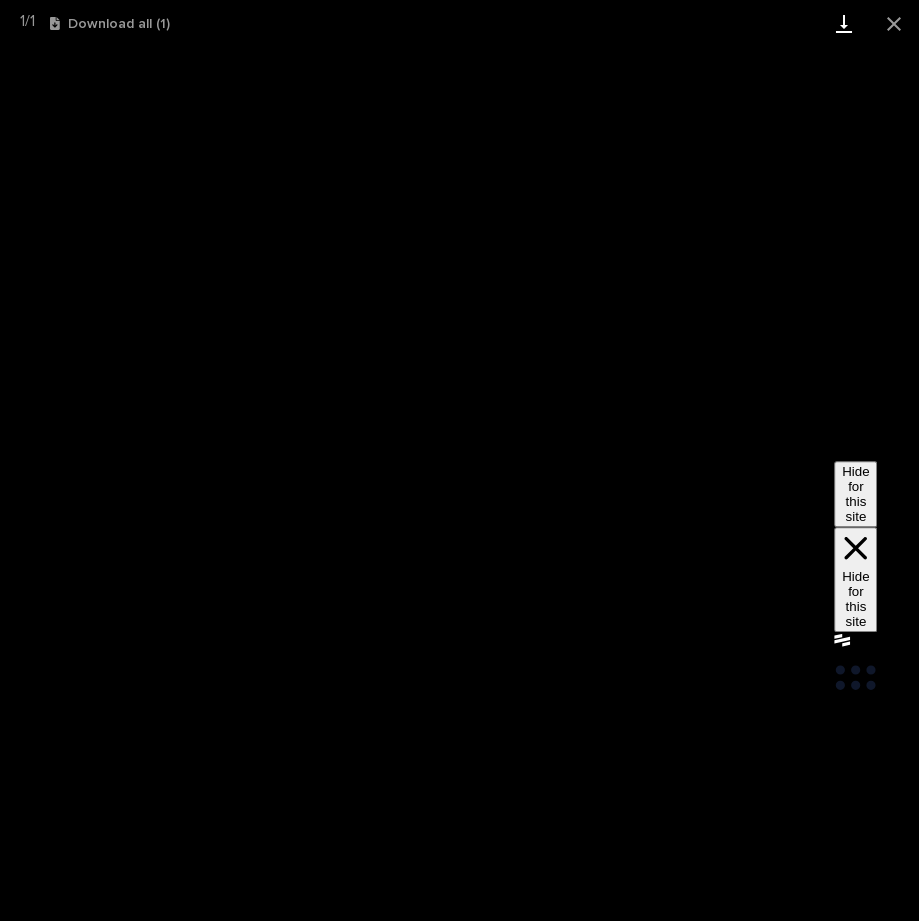 click at bounding box center (844, 23) 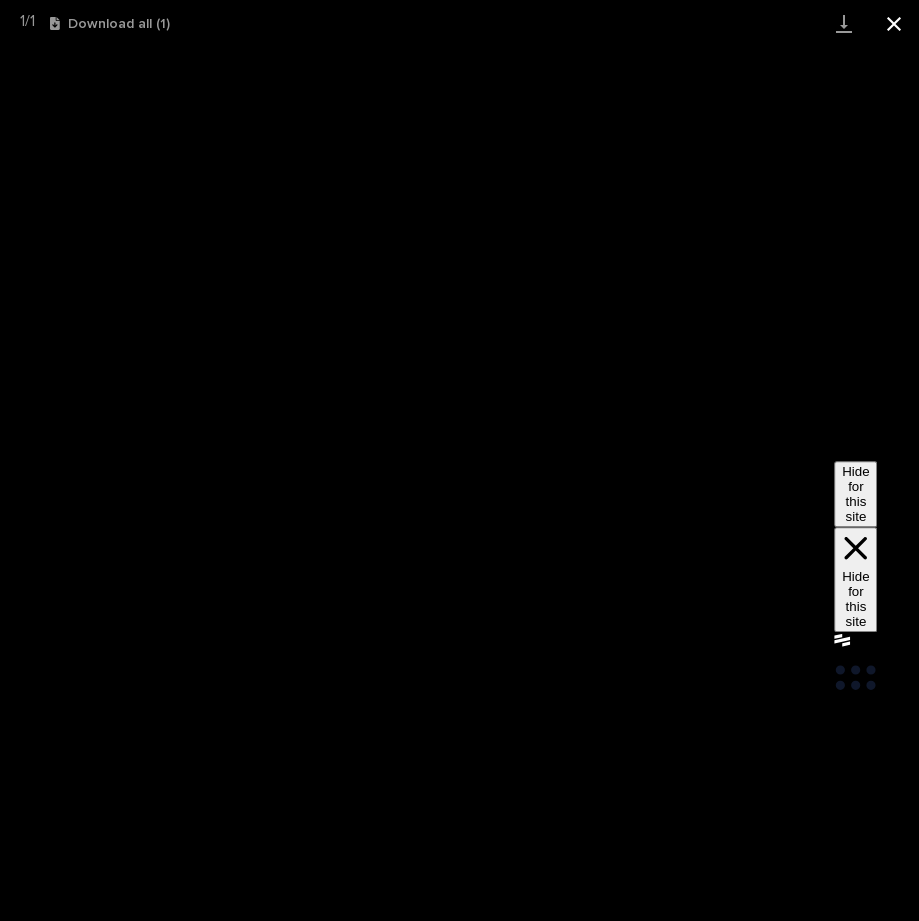 click at bounding box center (894, 23) 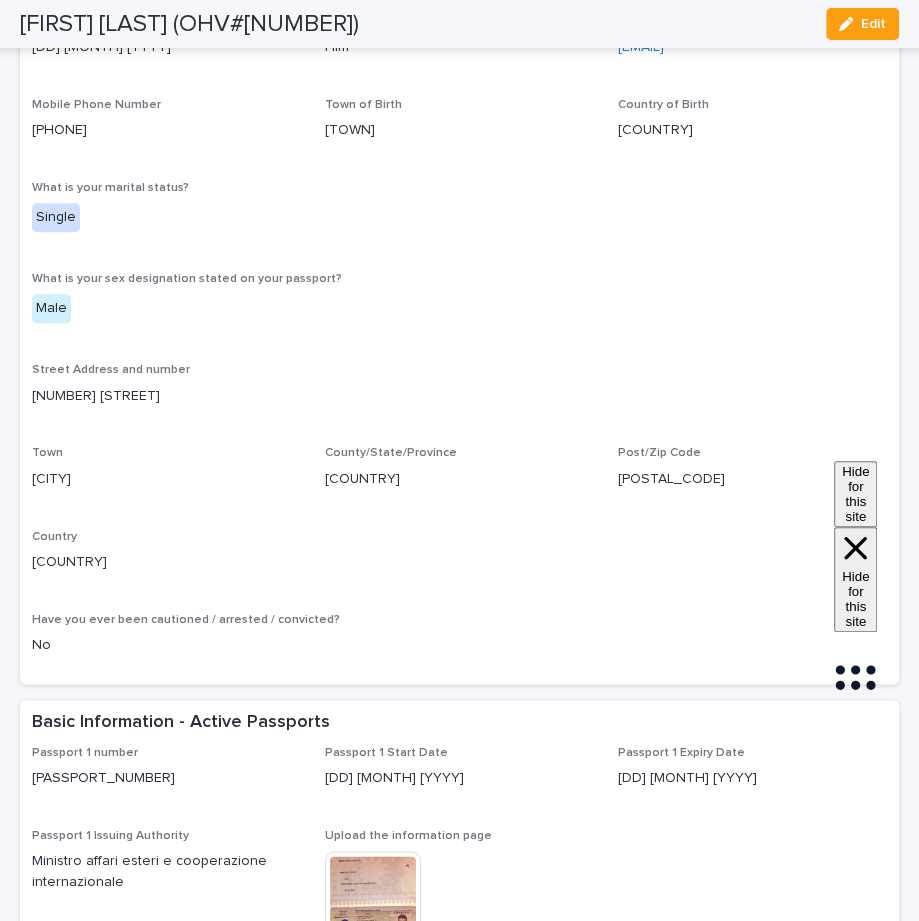 scroll, scrollTop: 638, scrollLeft: 0, axis: vertical 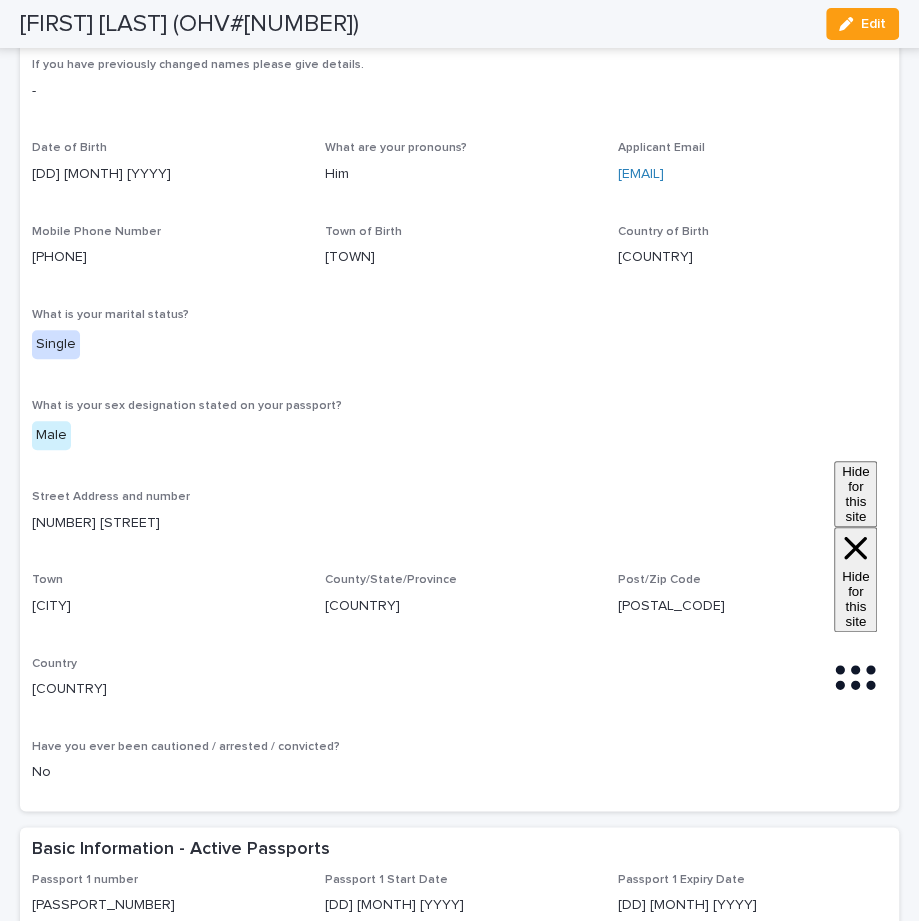 drag, startPoint x: 462, startPoint y: 252, endPoint x: 324, endPoint y: 252, distance: 138 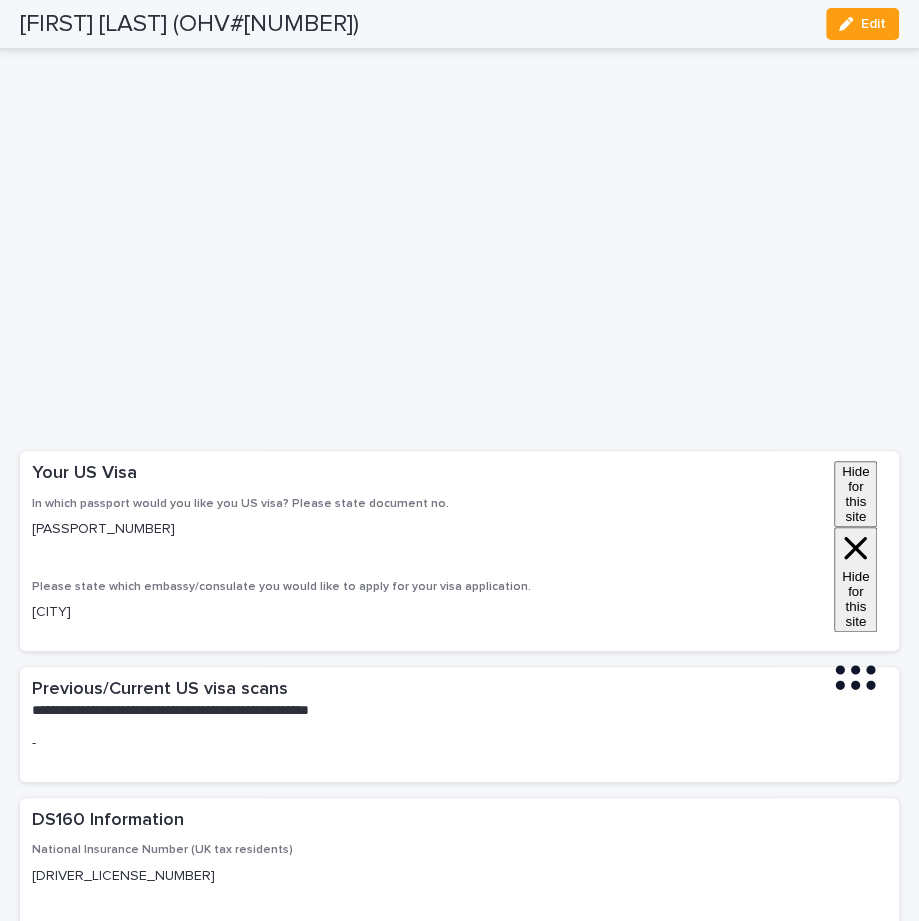 scroll, scrollTop: 4271, scrollLeft: 0, axis: vertical 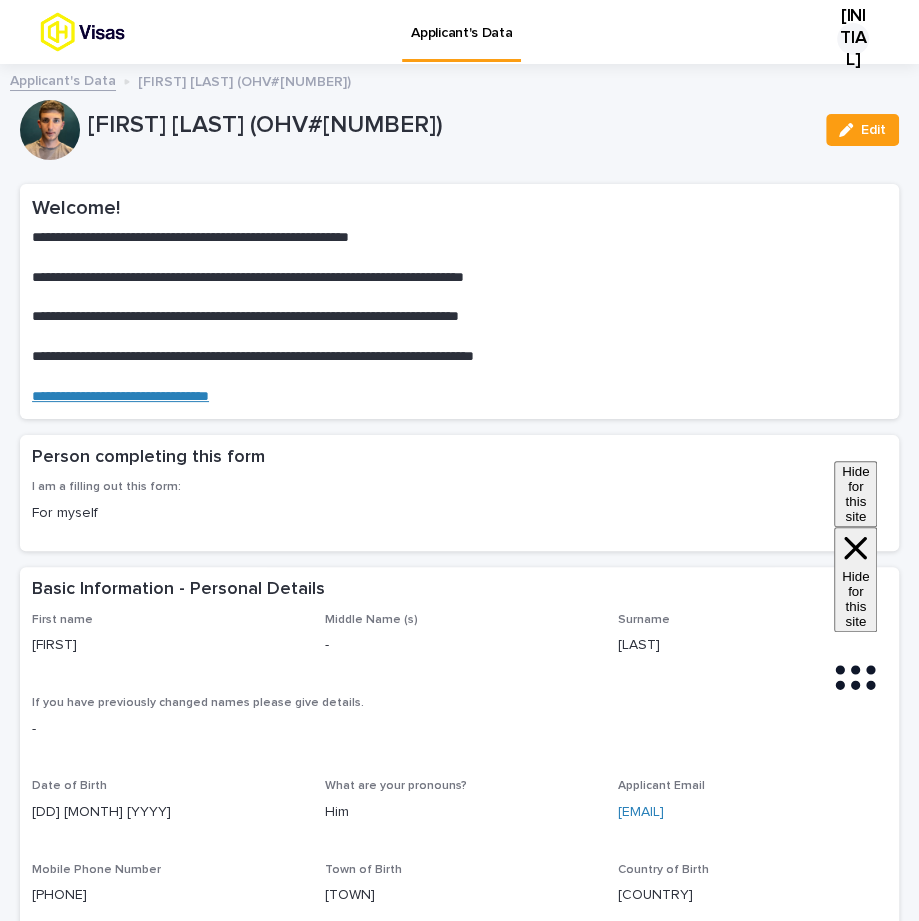 click on "Applicant's Data" at bounding box center (63, 79) 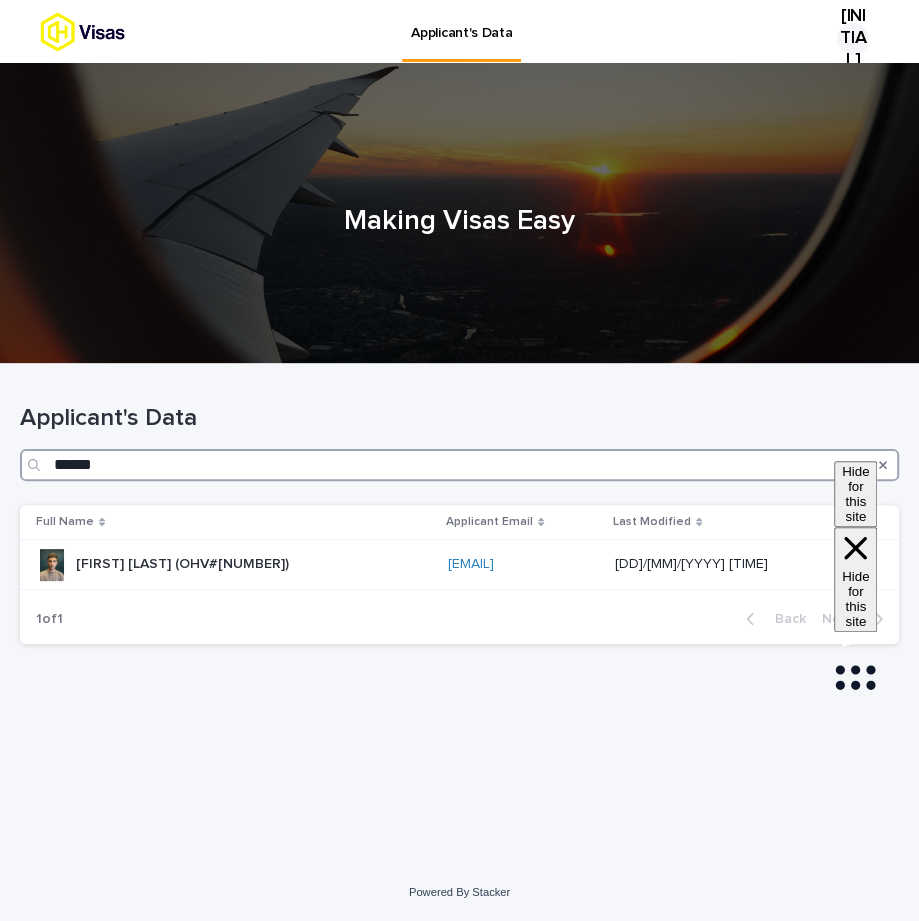 click on "******" at bounding box center (459, 465) 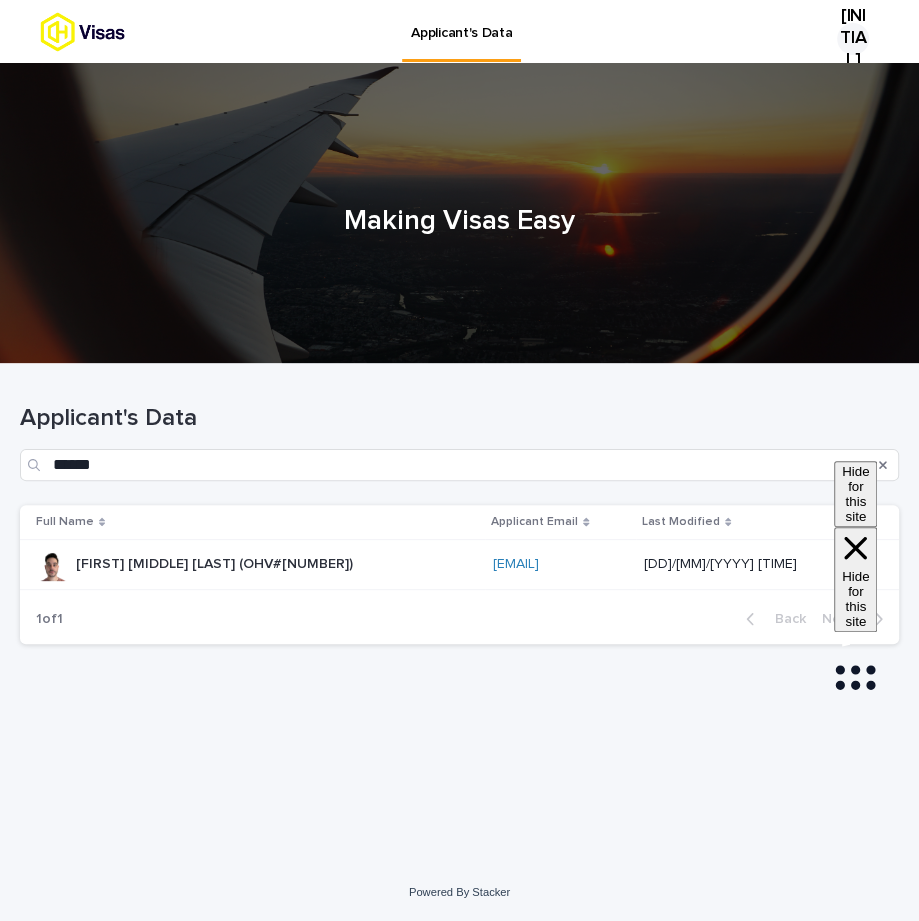 click on "[FIRST] [MIDDLE] [LAST] (OHV#[NUMBER])" at bounding box center [216, 562] 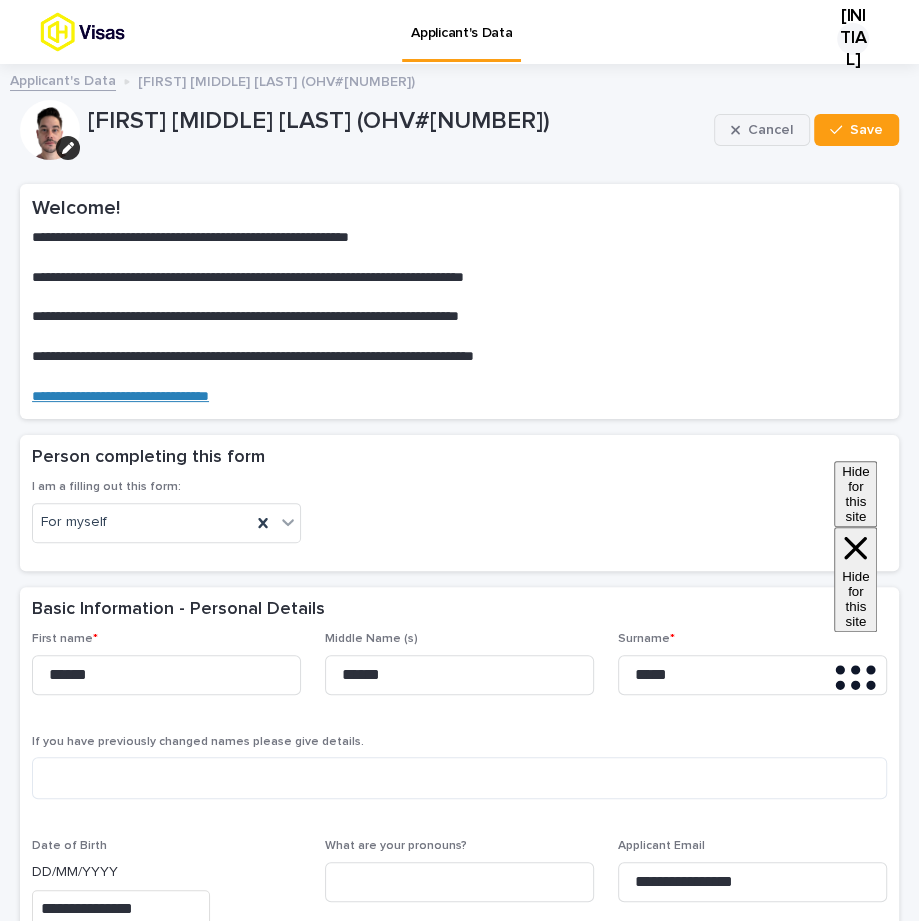 click at bounding box center [739, 130] 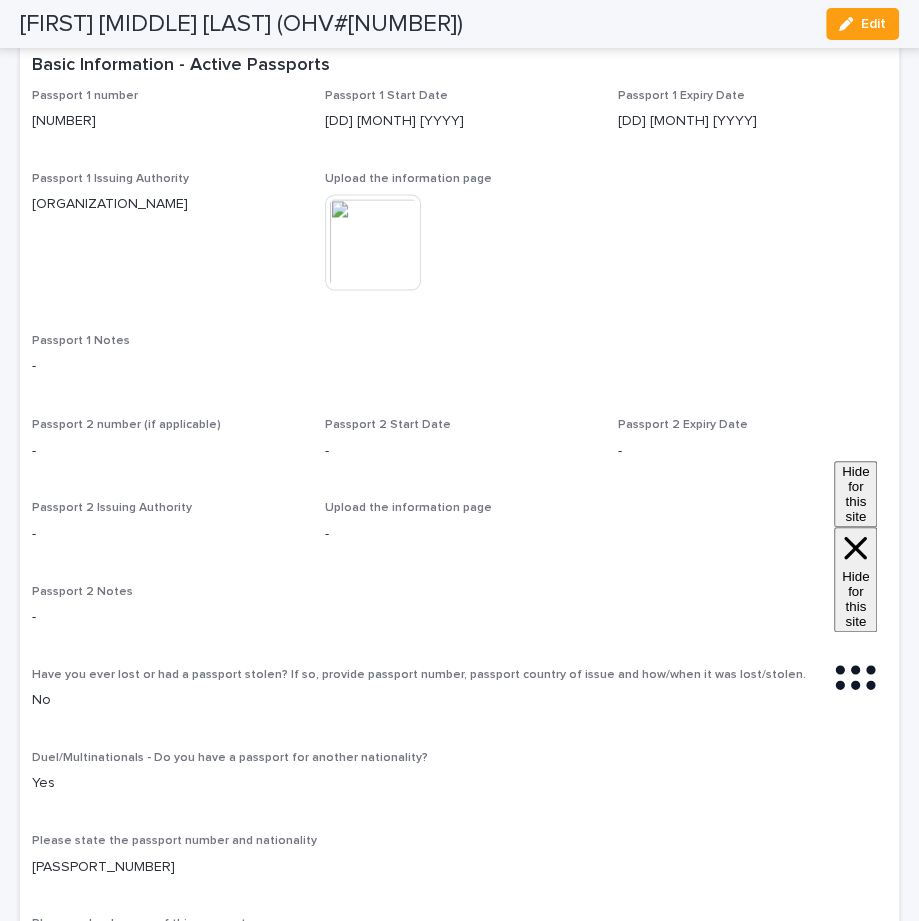 scroll, scrollTop: 1416, scrollLeft: 0, axis: vertical 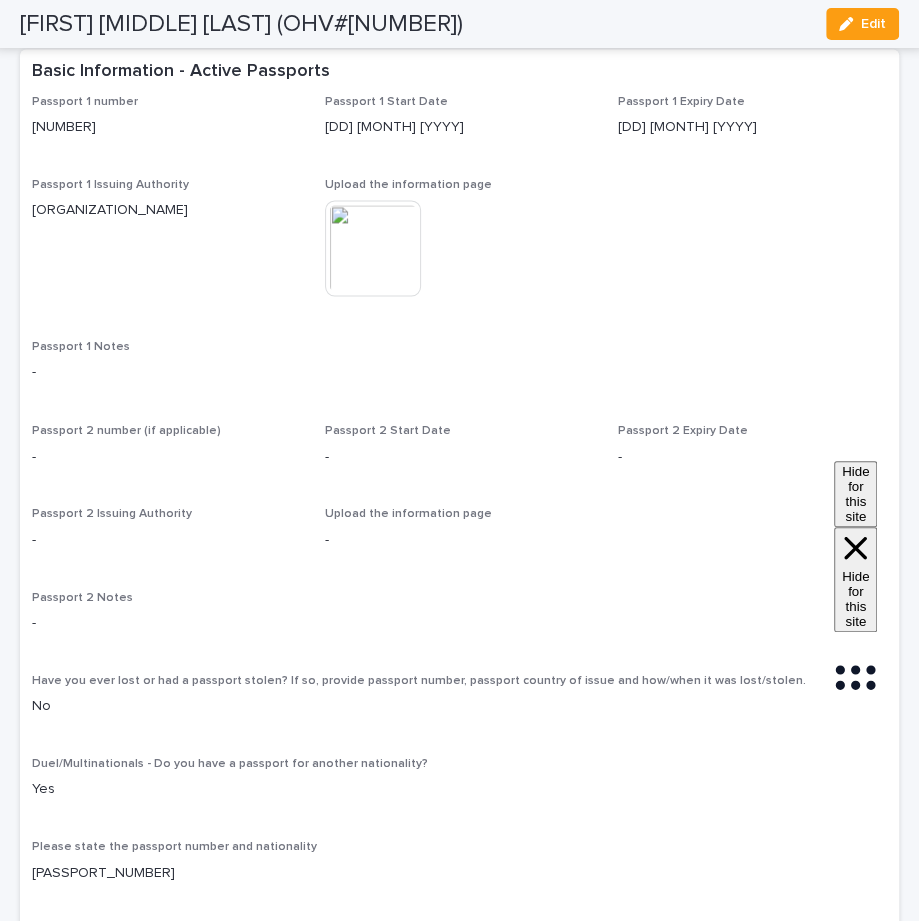 click at bounding box center (373, 248) 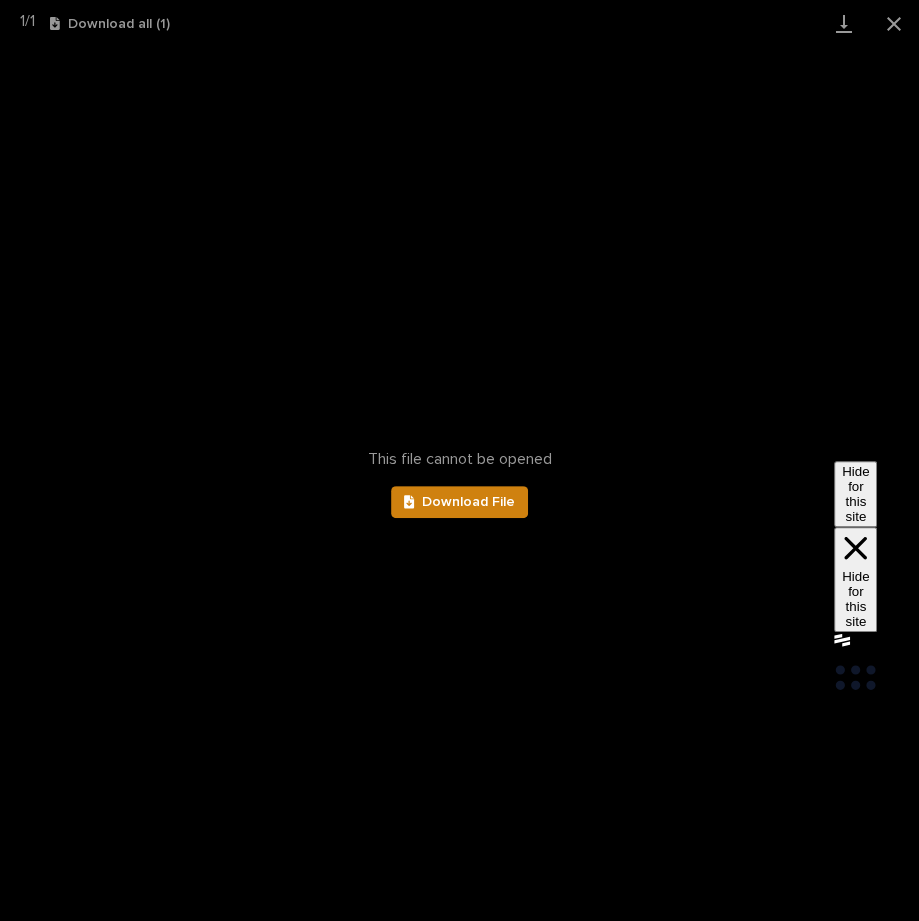 click on "Download File" at bounding box center (468, 502) 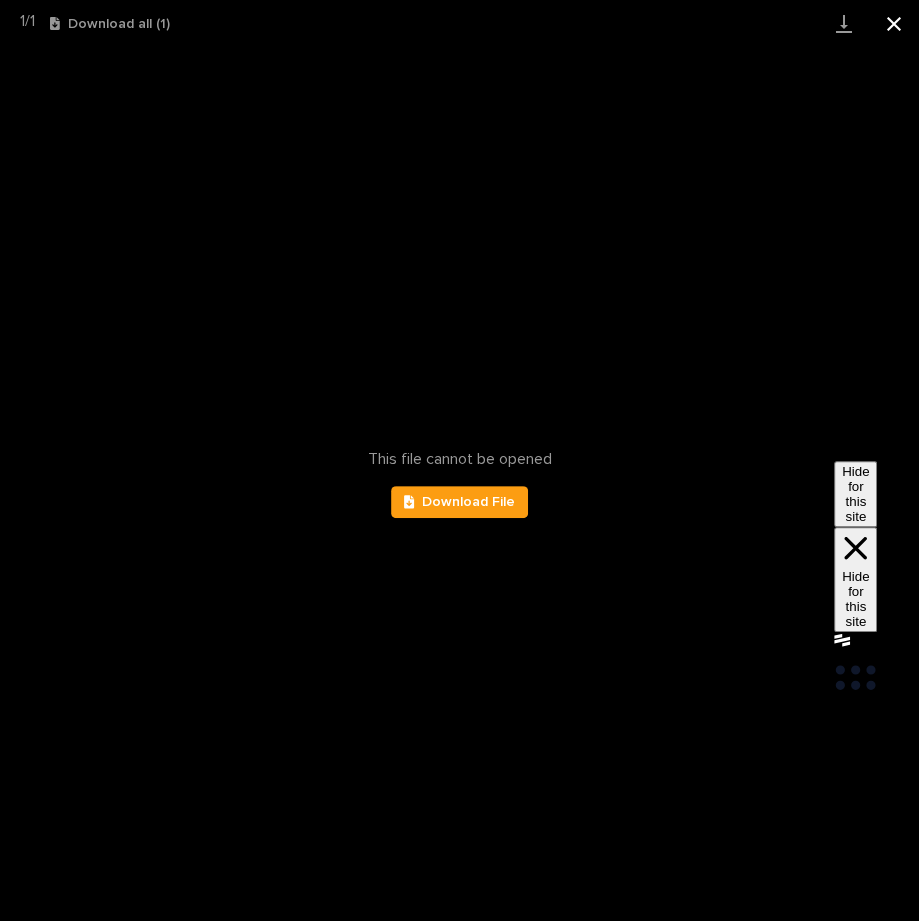 click at bounding box center (894, 23) 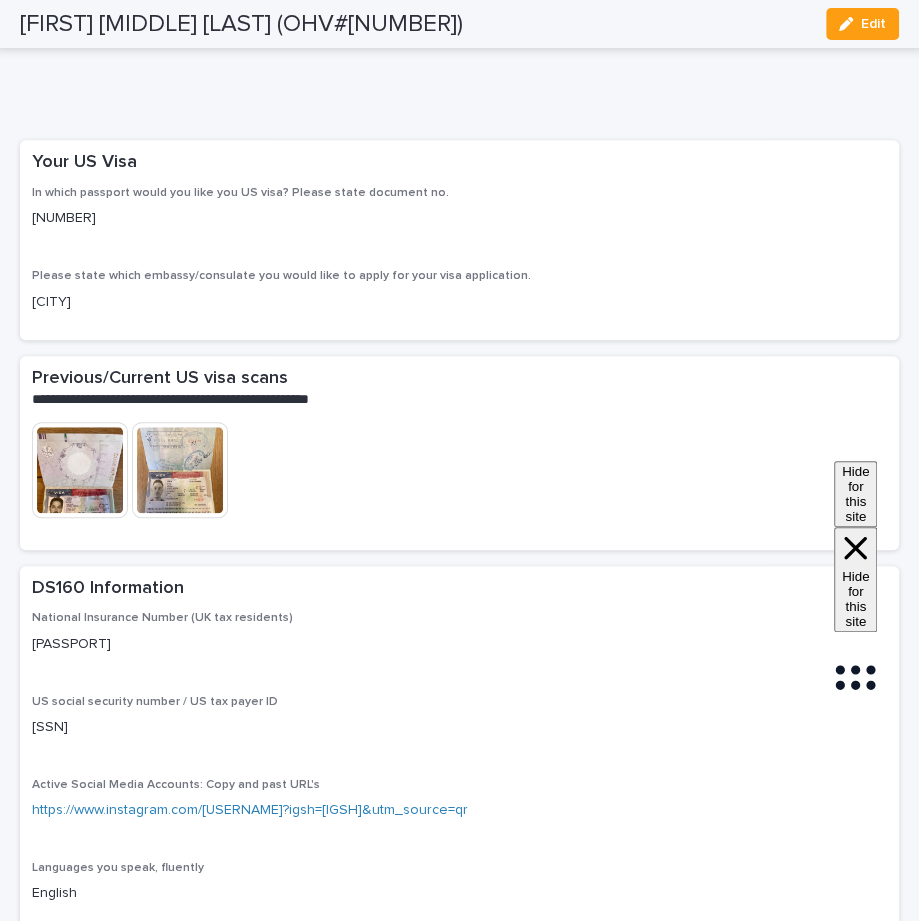 scroll, scrollTop: 4422, scrollLeft: 0, axis: vertical 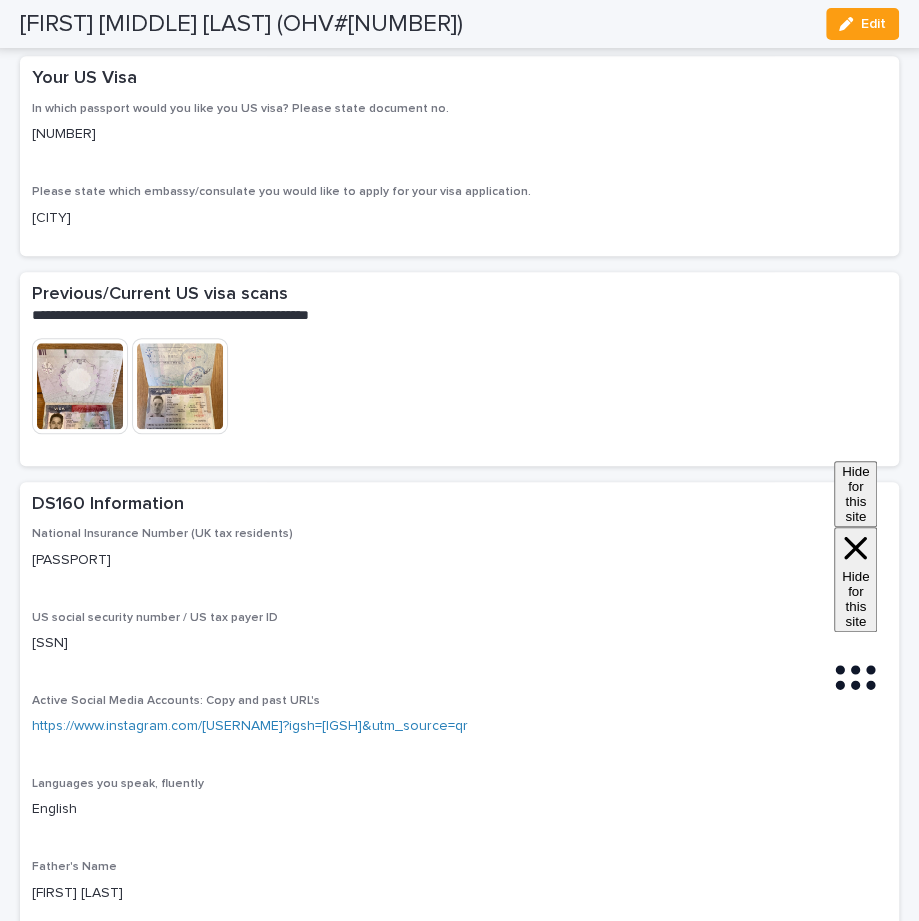 click at bounding box center [80, 386] 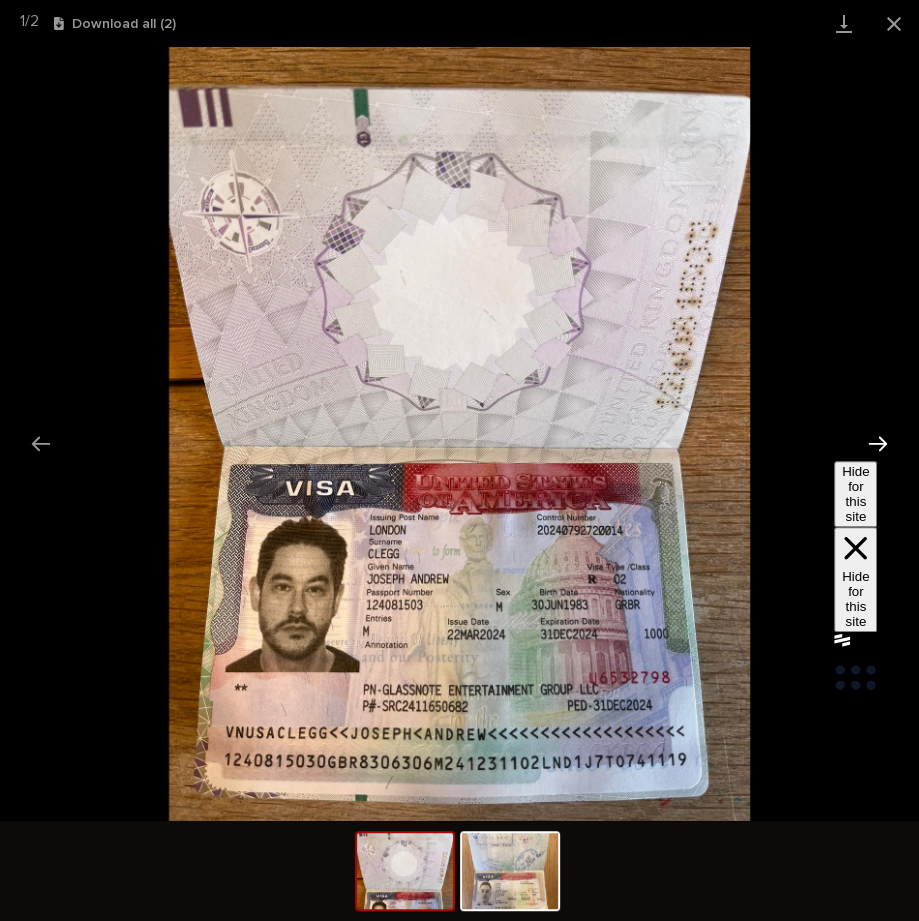 click at bounding box center [878, 443] 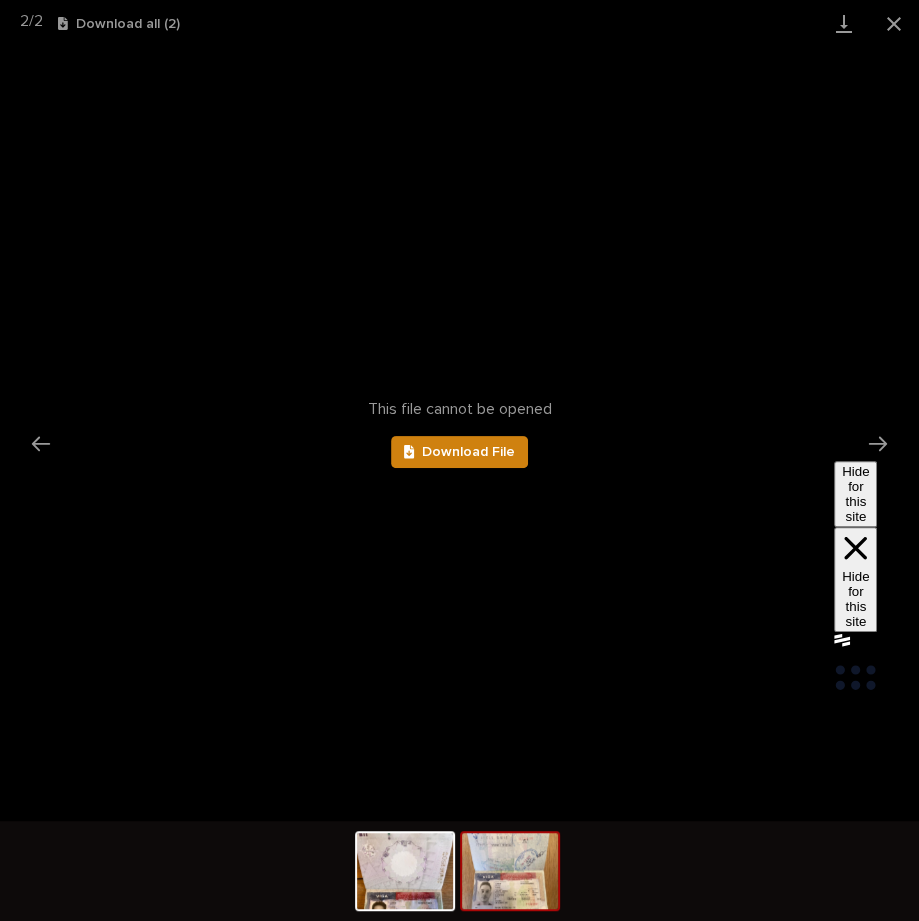 click on "Download File" at bounding box center (468, 452) 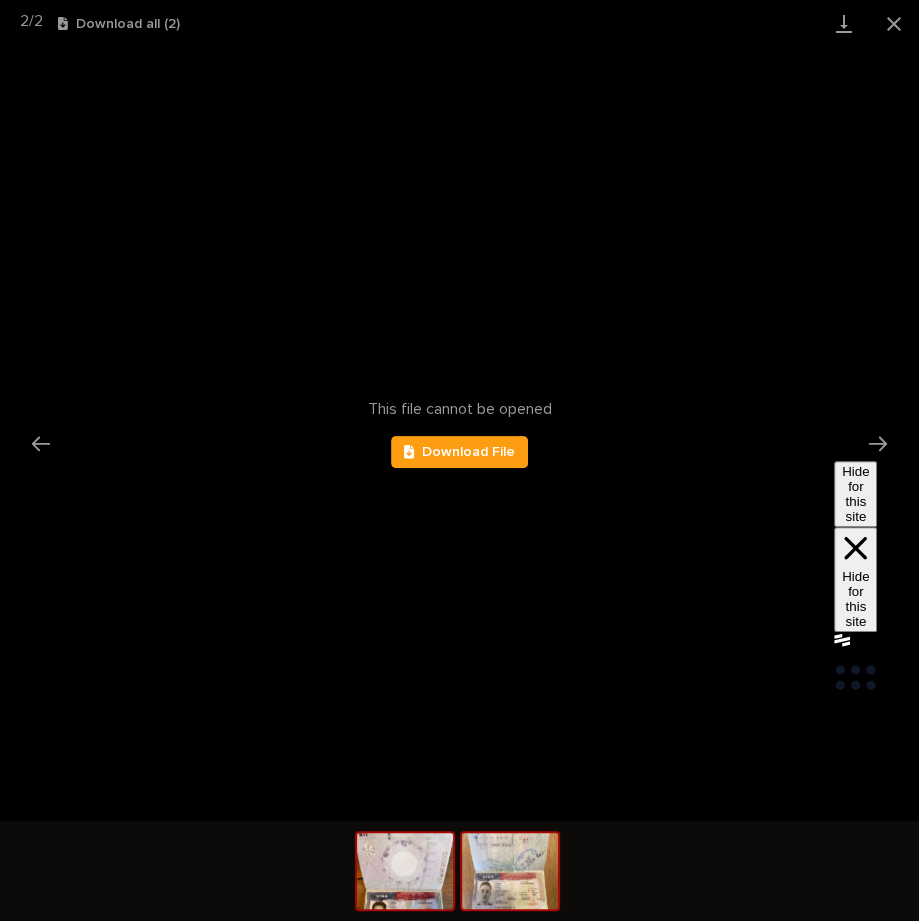 click at bounding box center [405, 871] 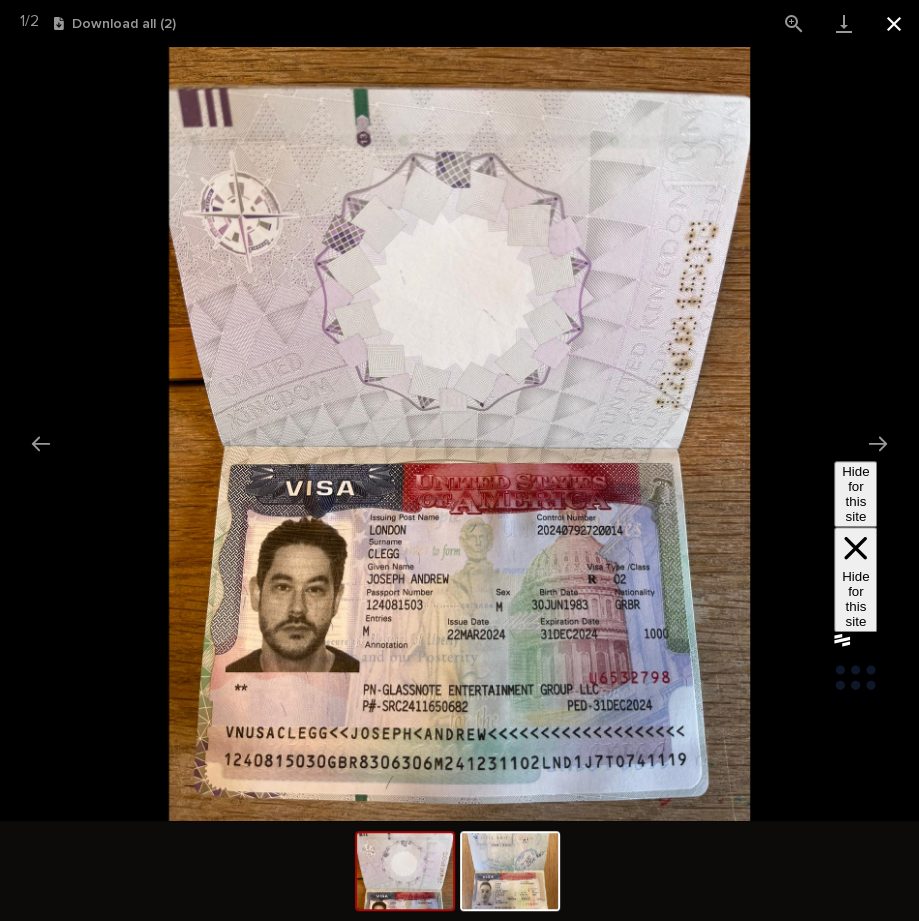 click at bounding box center (894, 23) 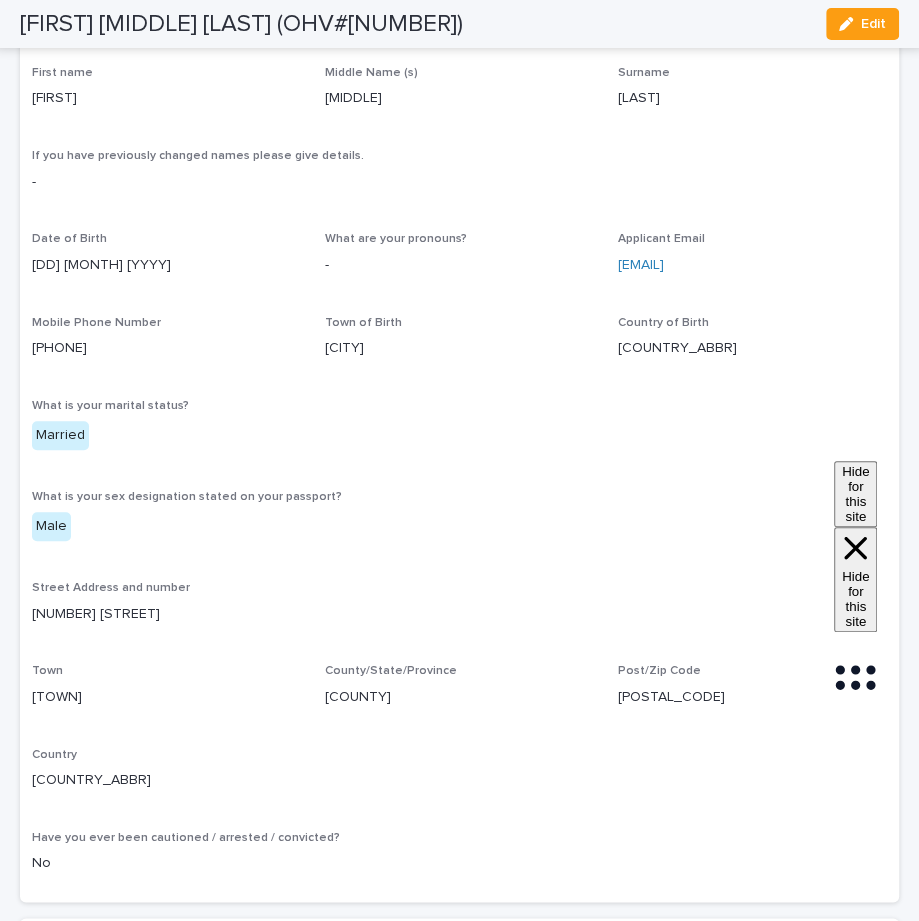 scroll, scrollTop: 452, scrollLeft: 0, axis: vertical 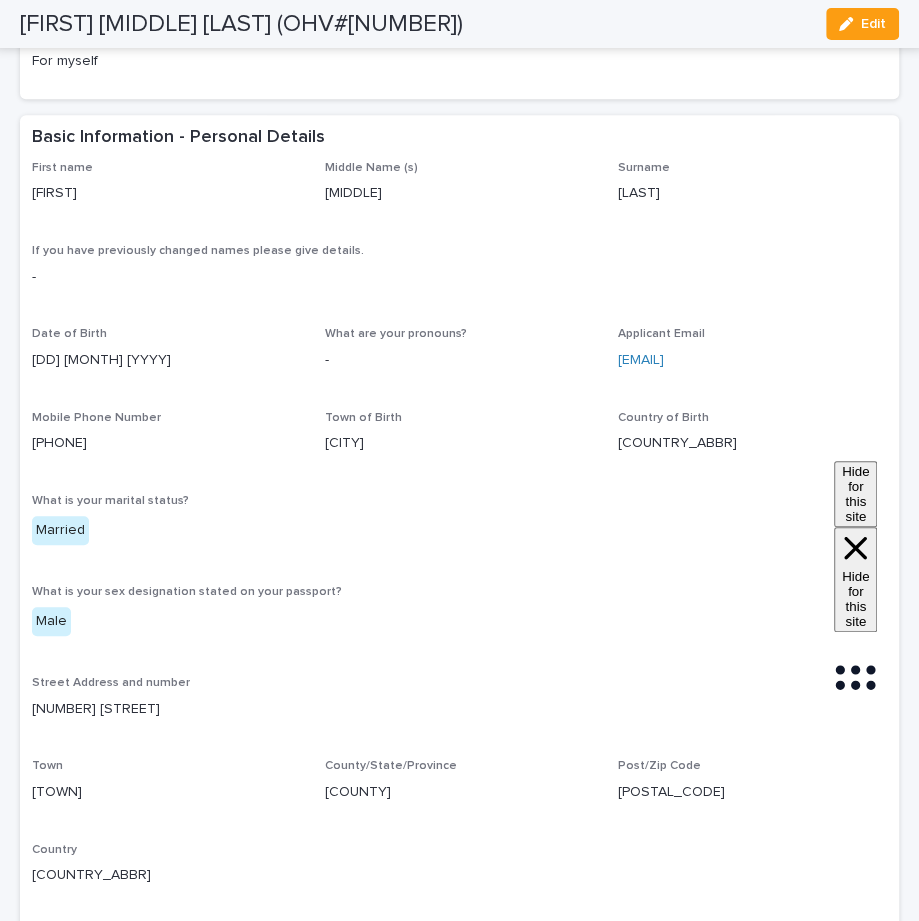 drag, startPoint x: 757, startPoint y: 360, endPoint x: 615, endPoint y: 367, distance: 142.17242 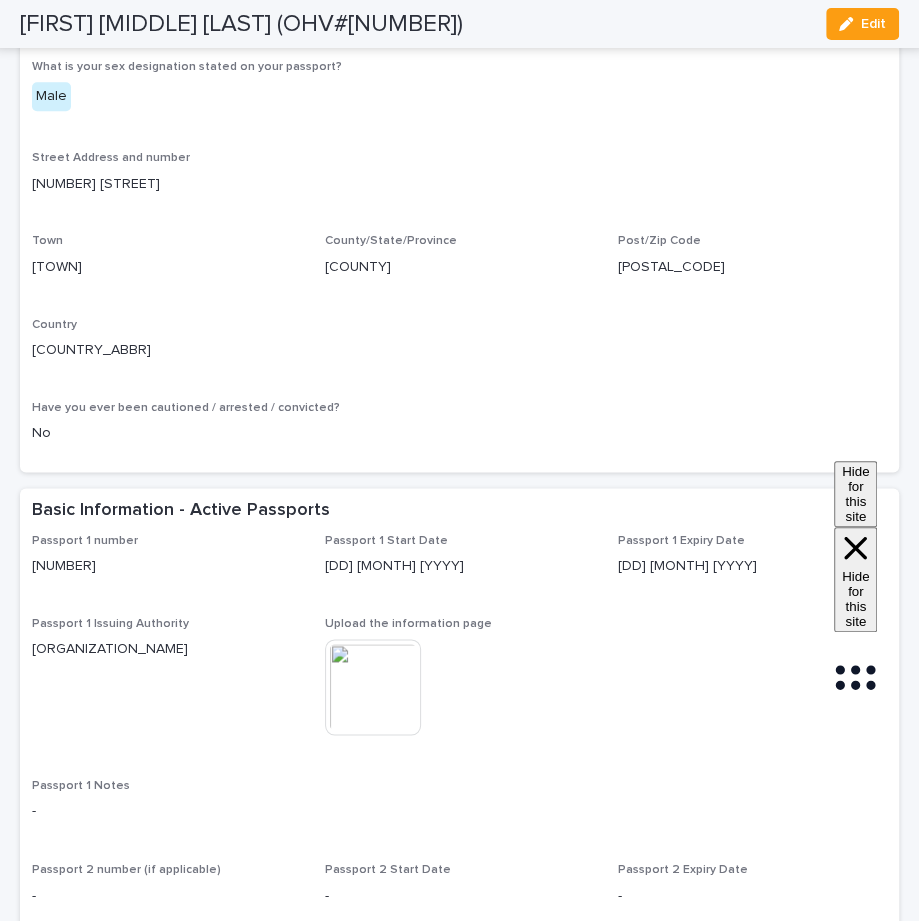 scroll, scrollTop: 1026, scrollLeft: 0, axis: vertical 